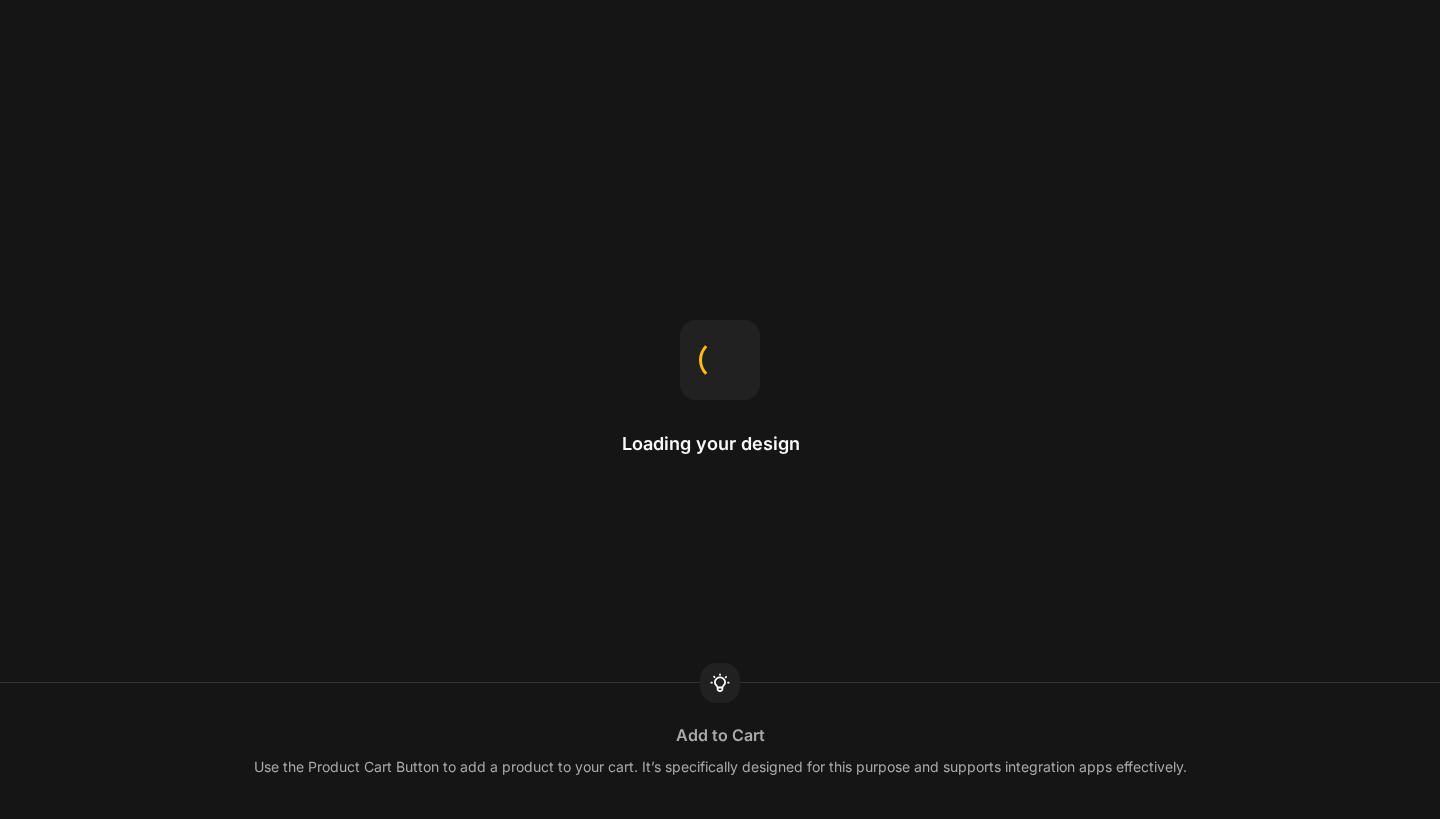 scroll, scrollTop: 0, scrollLeft: 0, axis: both 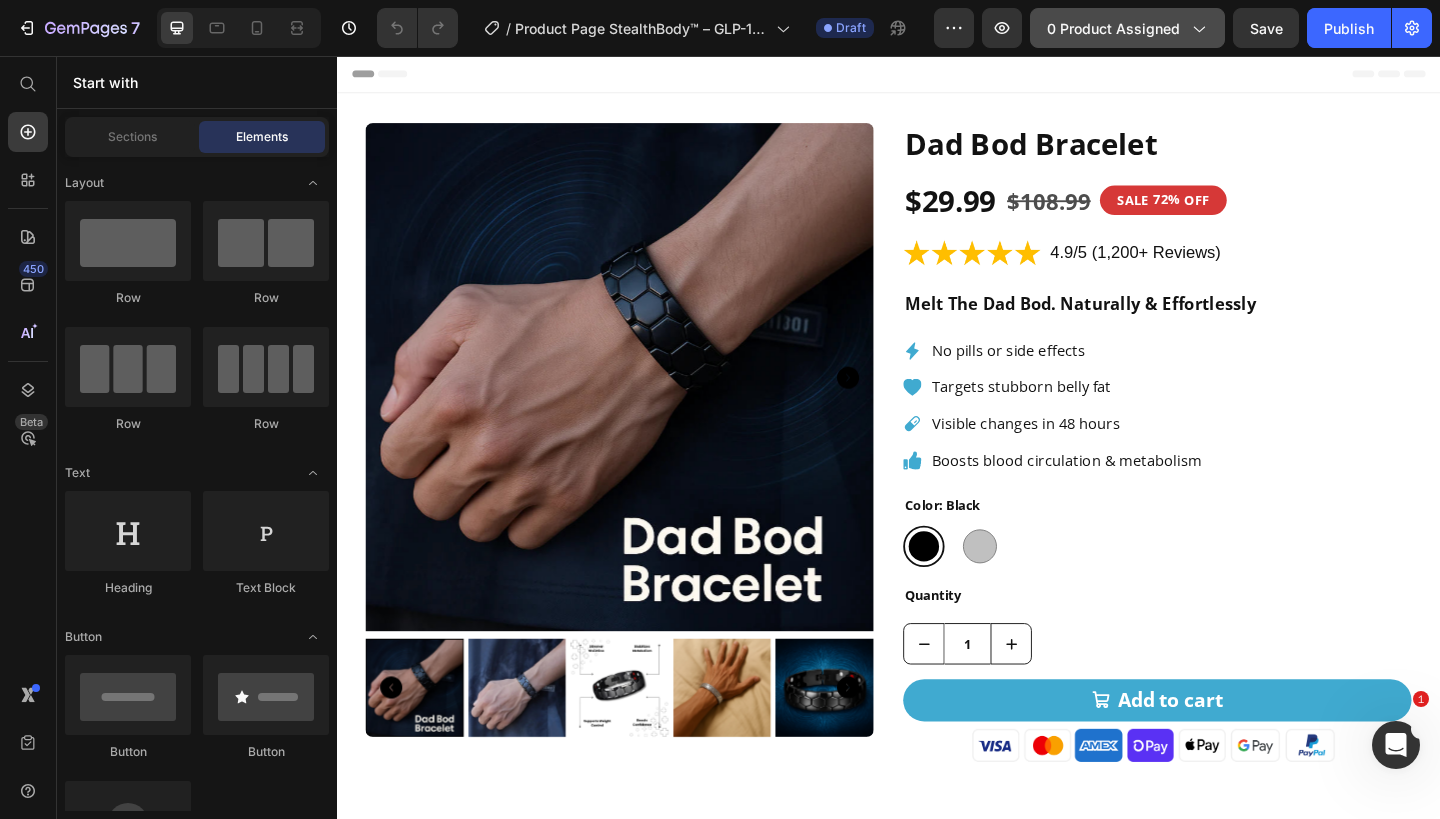 click on "0 product assigned" 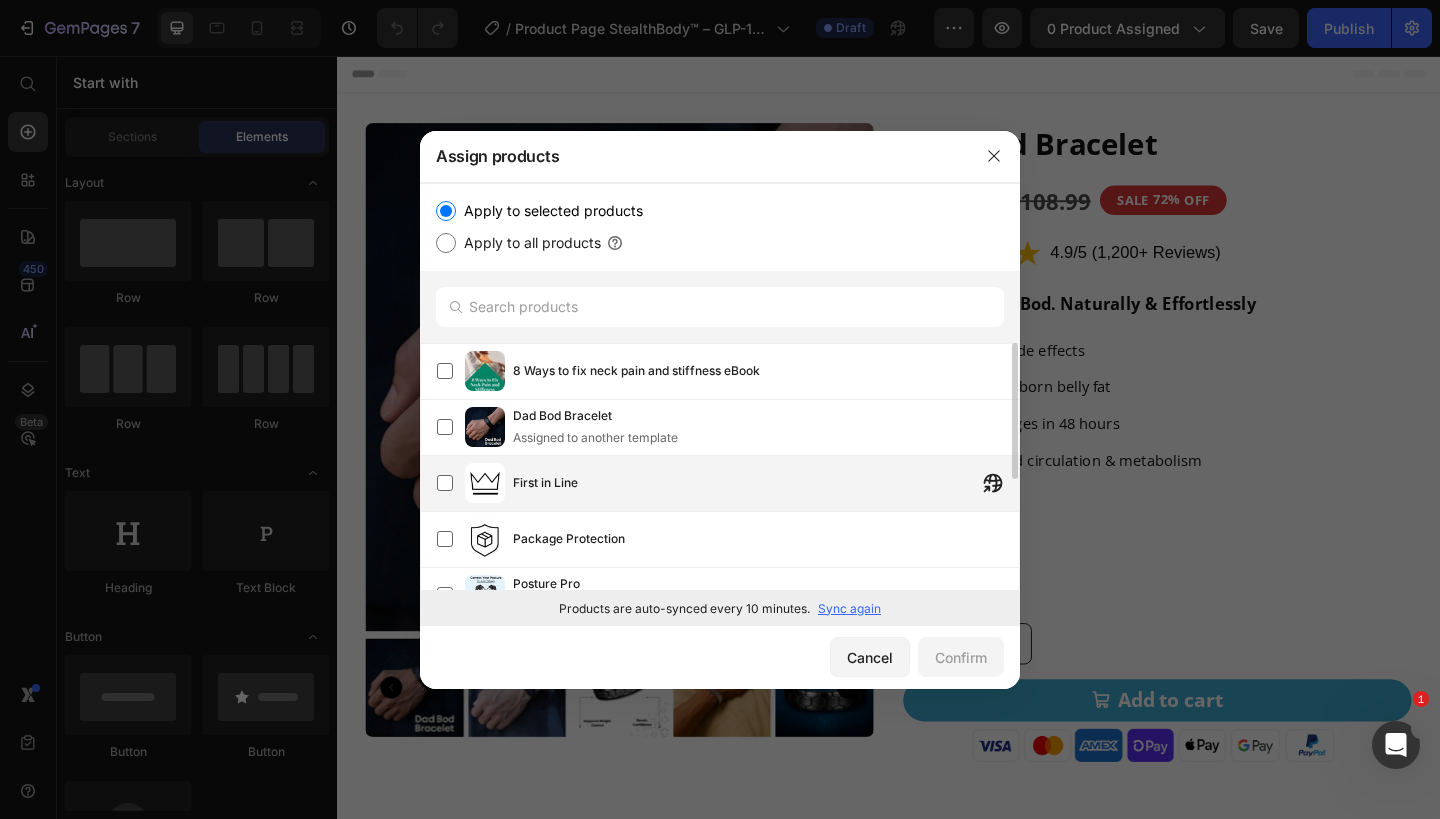 scroll, scrollTop: 1, scrollLeft: 0, axis: vertical 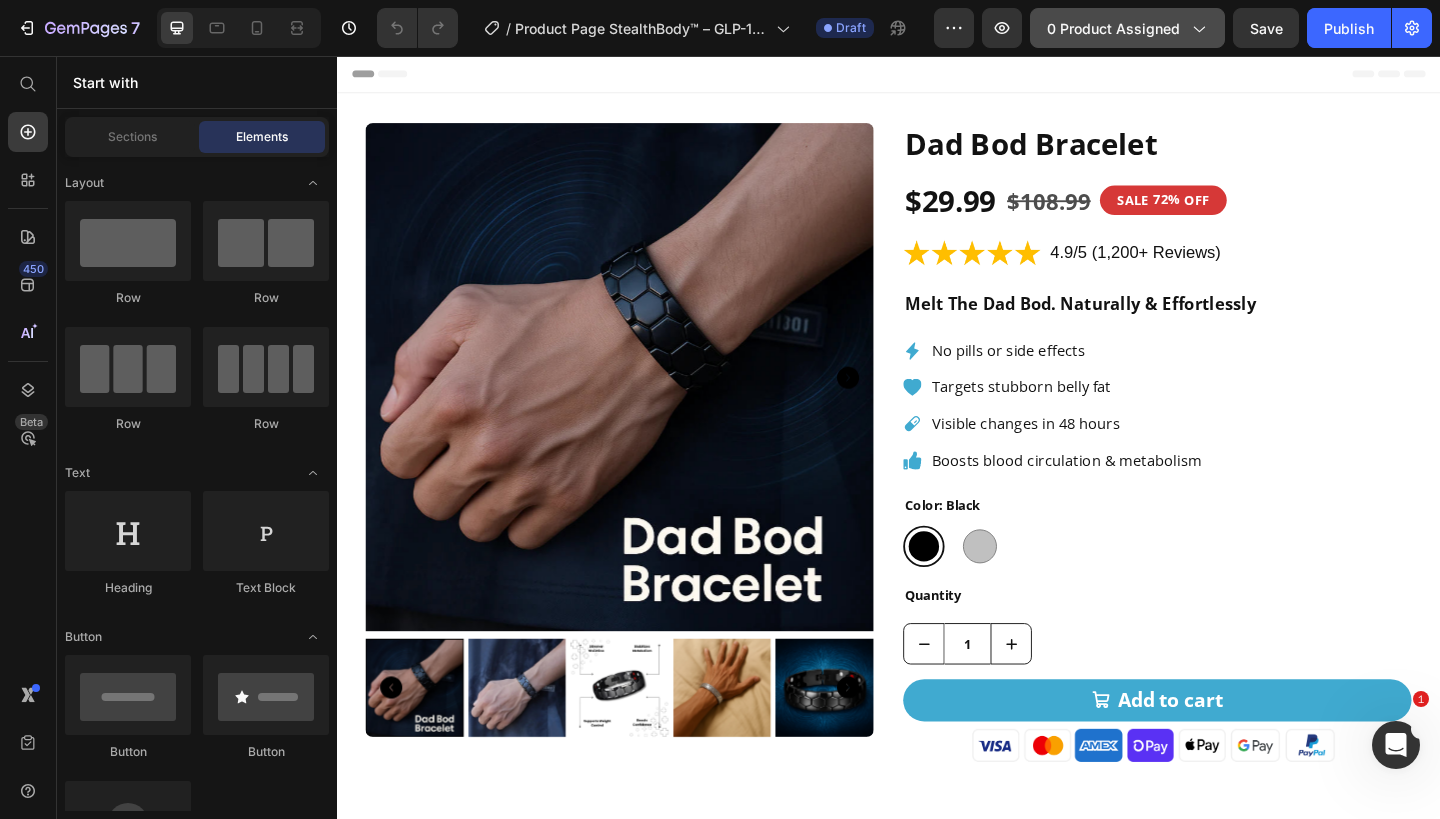 click on "0 product assigned" at bounding box center [1127, 28] 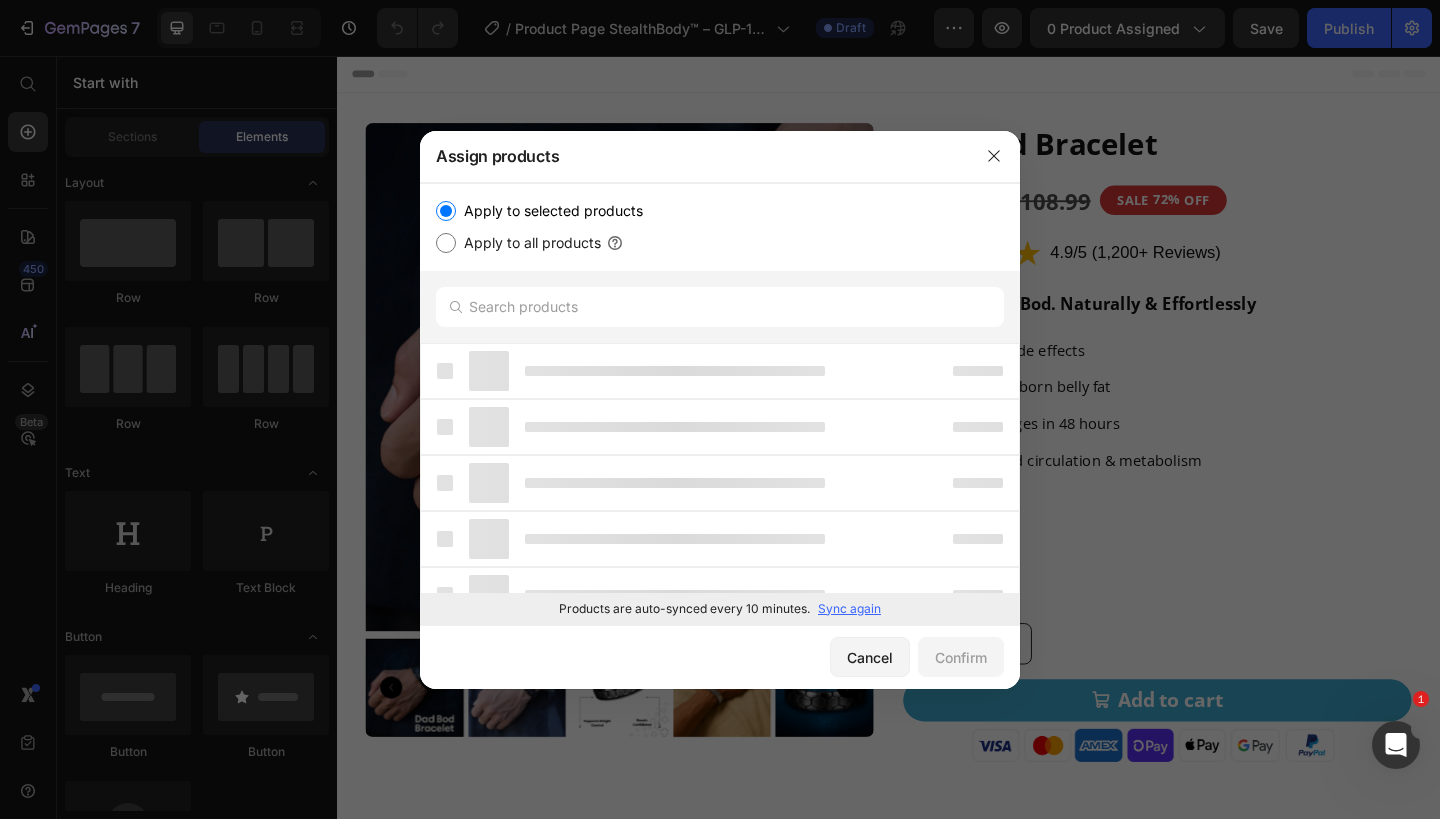 click on "Sync again" at bounding box center [849, 609] 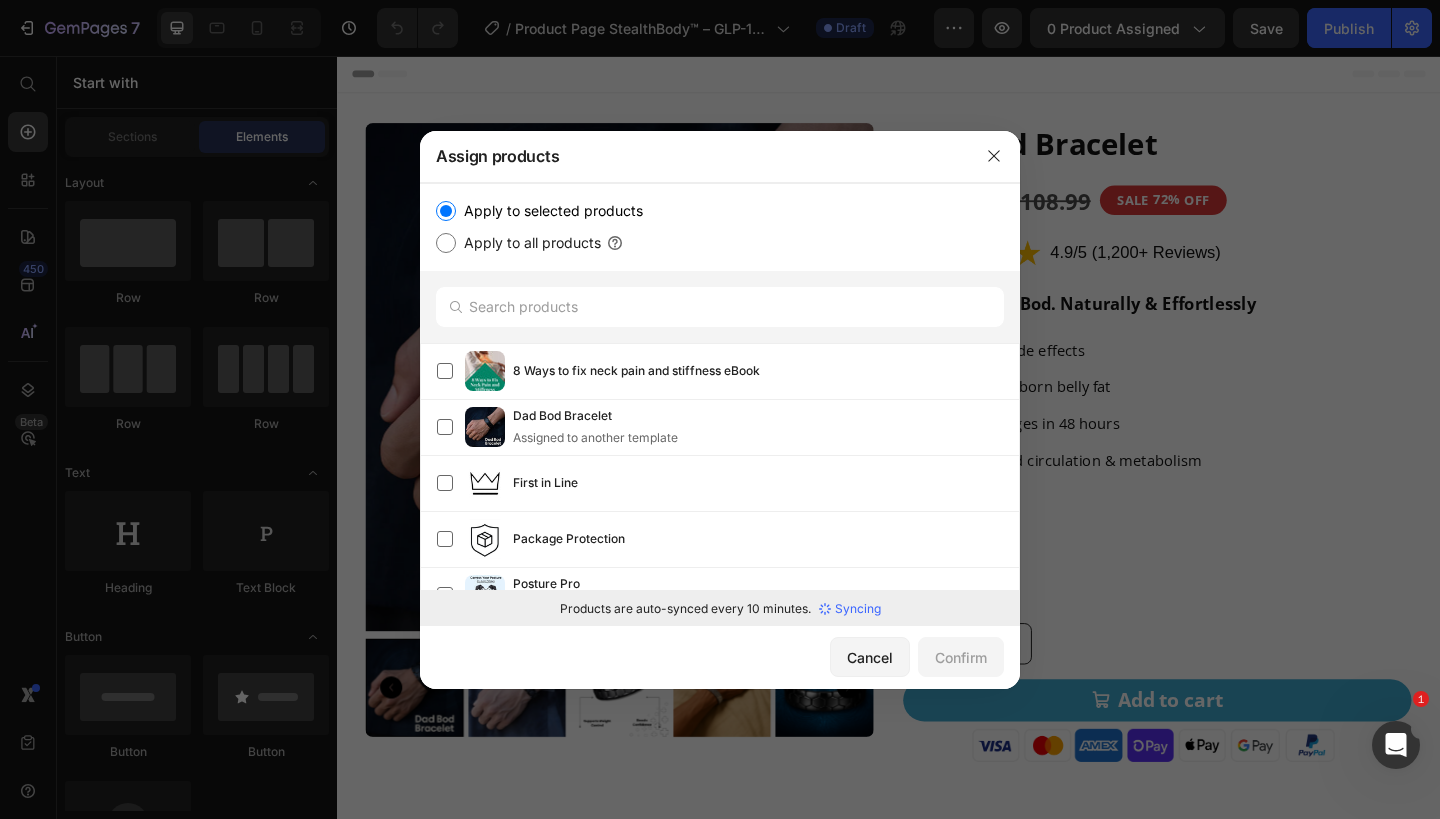 scroll, scrollTop: 0, scrollLeft: 0, axis: both 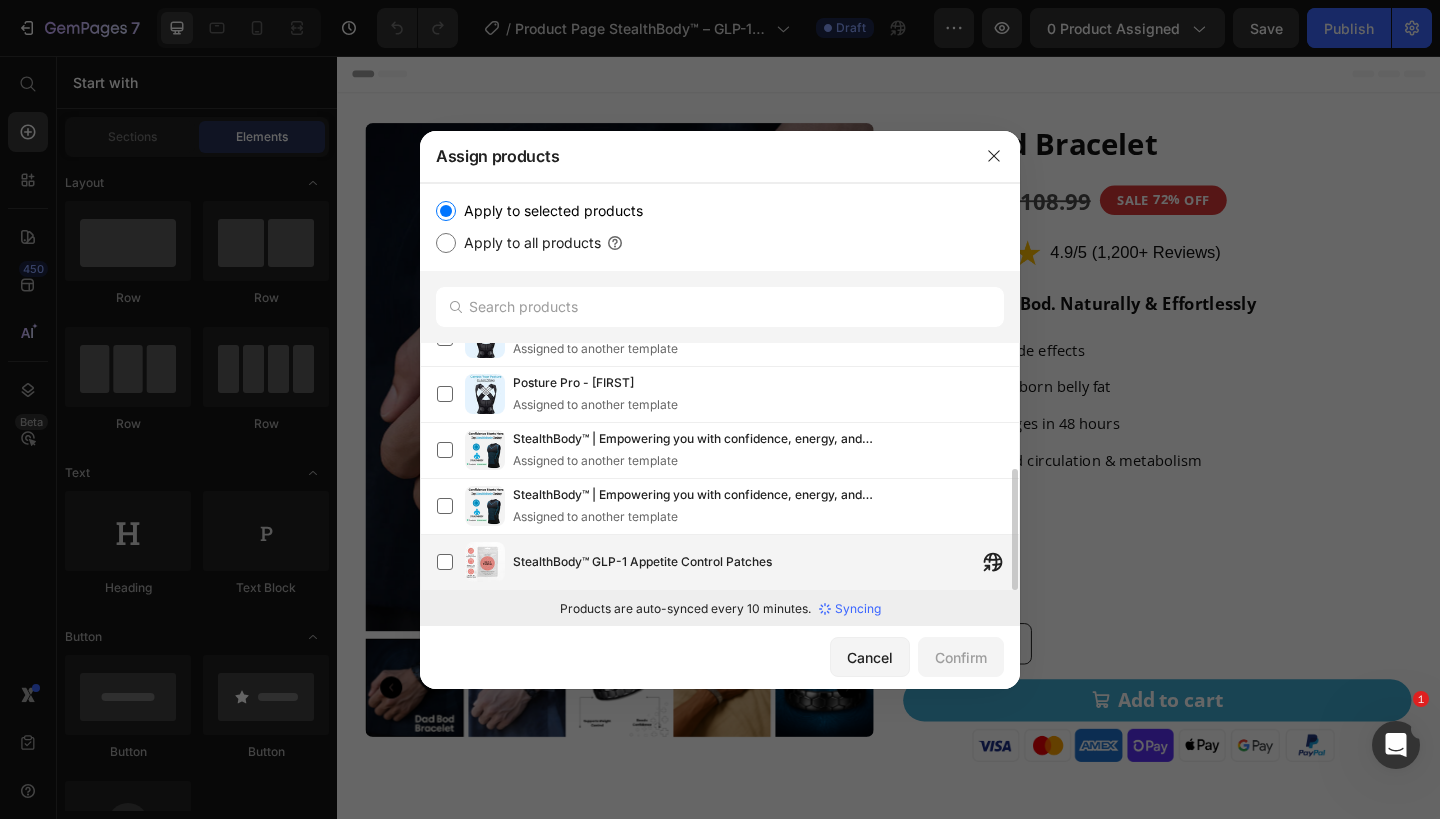 click on "StealthBody™ GLP-1 Appetite Control Patches" at bounding box center [766, 562] 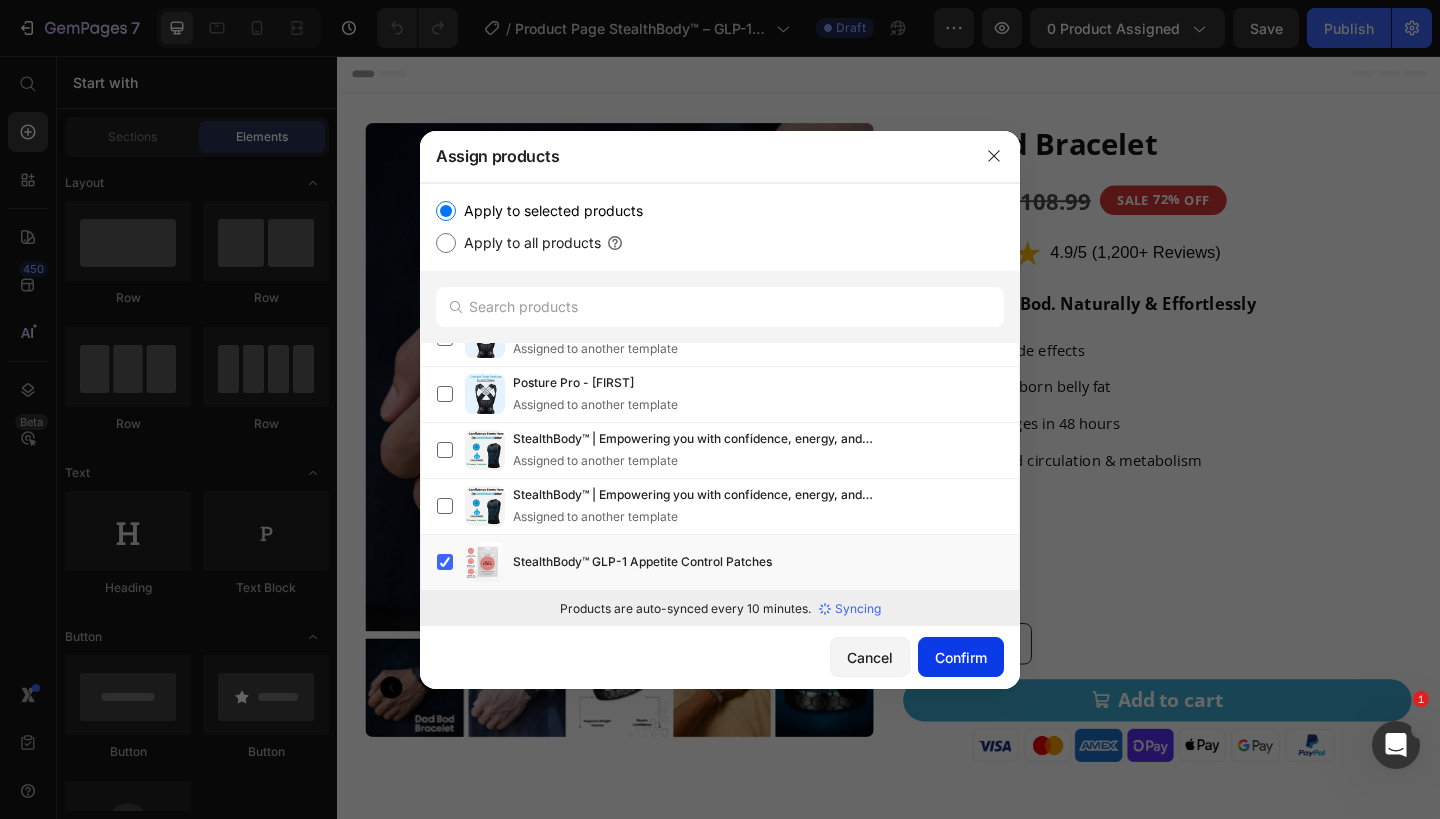 click on "Confirm" at bounding box center (961, 657) 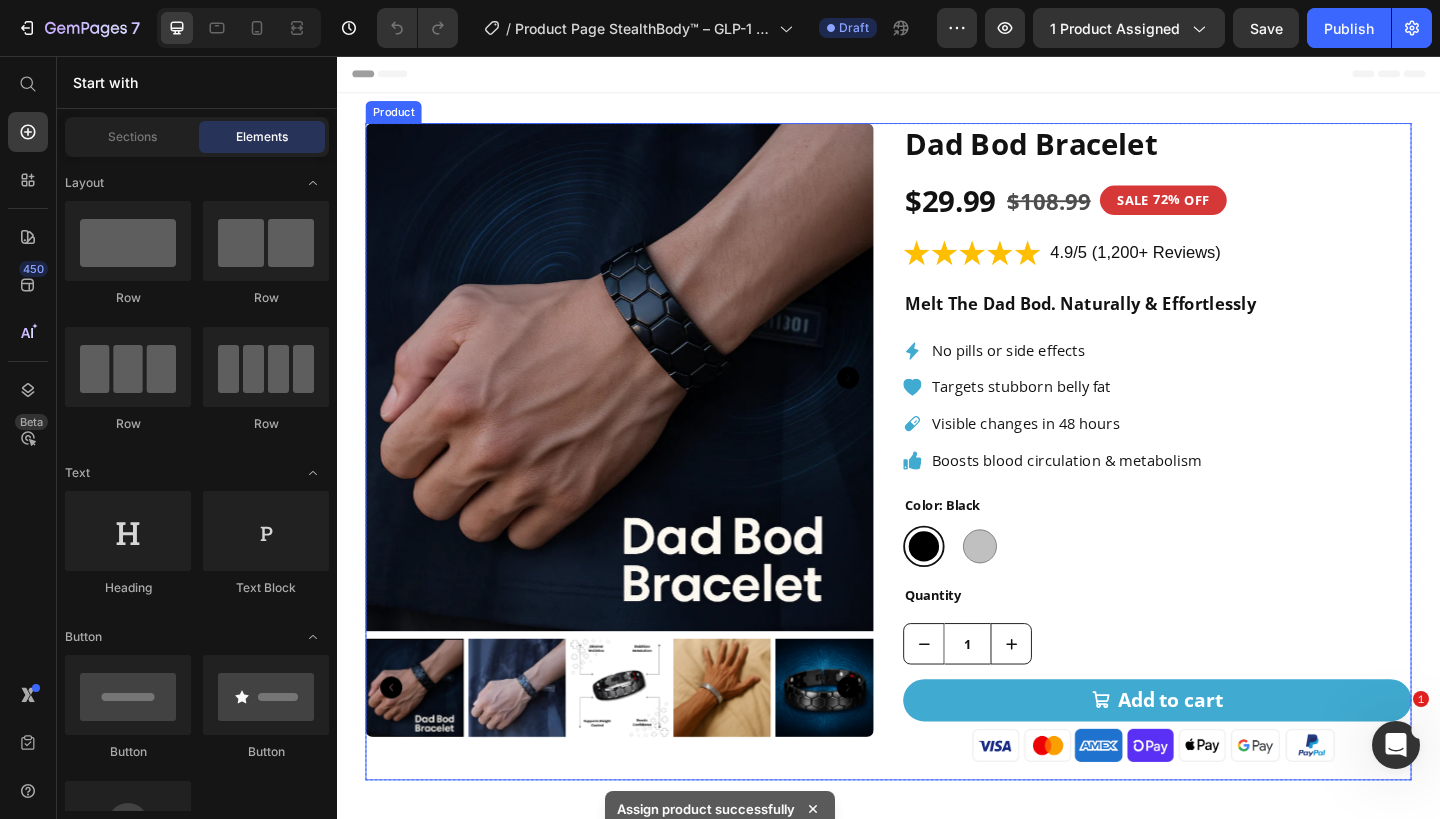 click on "Product Images Dad Bod Bracelet Product Title $29.99 Product Price $108.99 Product Price SALE 72% OFF Discount Tag Row Image 4.9/5 (1,200+ Reviews) Text Block Row Row Melt The Dad Bod. Naturally & Effortlessly Text Block Row
No pills or side effects Targets stubborn belly fat
Visible changes in 48 hours Boosts blood circulation & metabolism Item List Row Color: Black Black Black Silver Silver Product Variants & Swatches Quantity Text Block 1 Product Quantity
Add to cart Add to Cart Image Row Product" at bounding box center [937, 486] 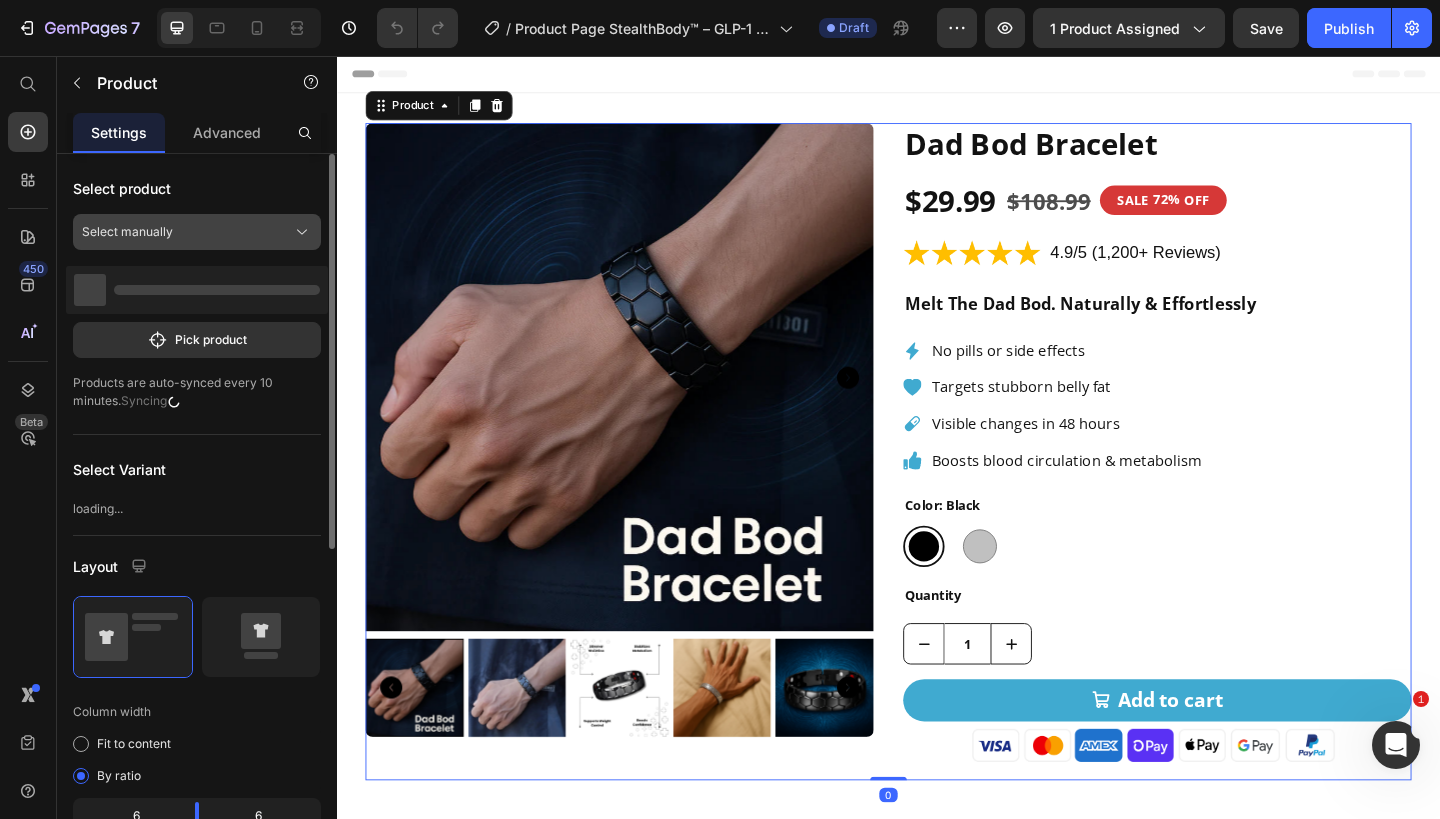 click on "Select manually" at bounding box center [197, 232] 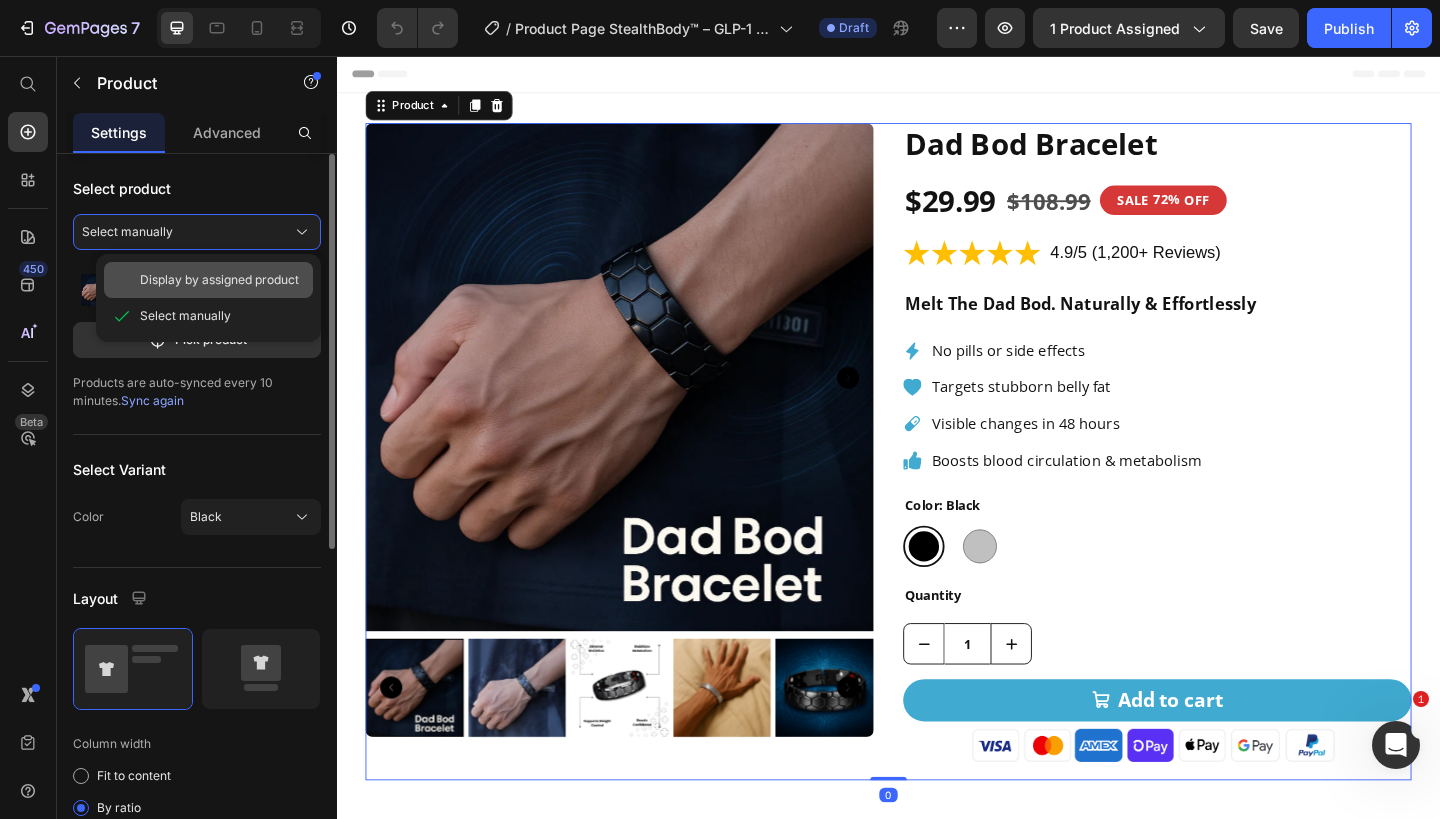 click on "Display by assigned product" at bounding box center [219, 280] 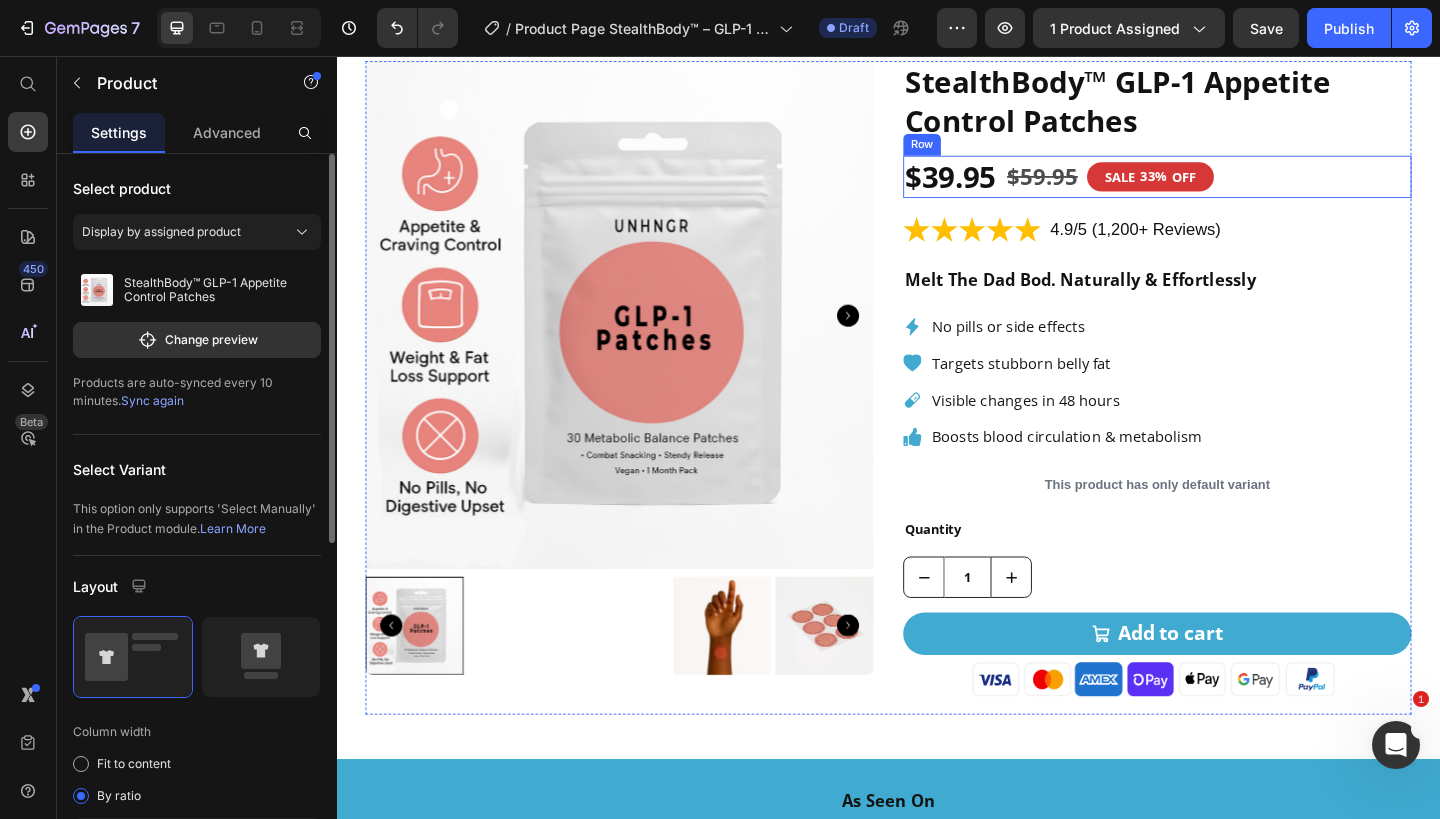scroll, scrollTop: 90, scrollLeft: 0, axis: vertical 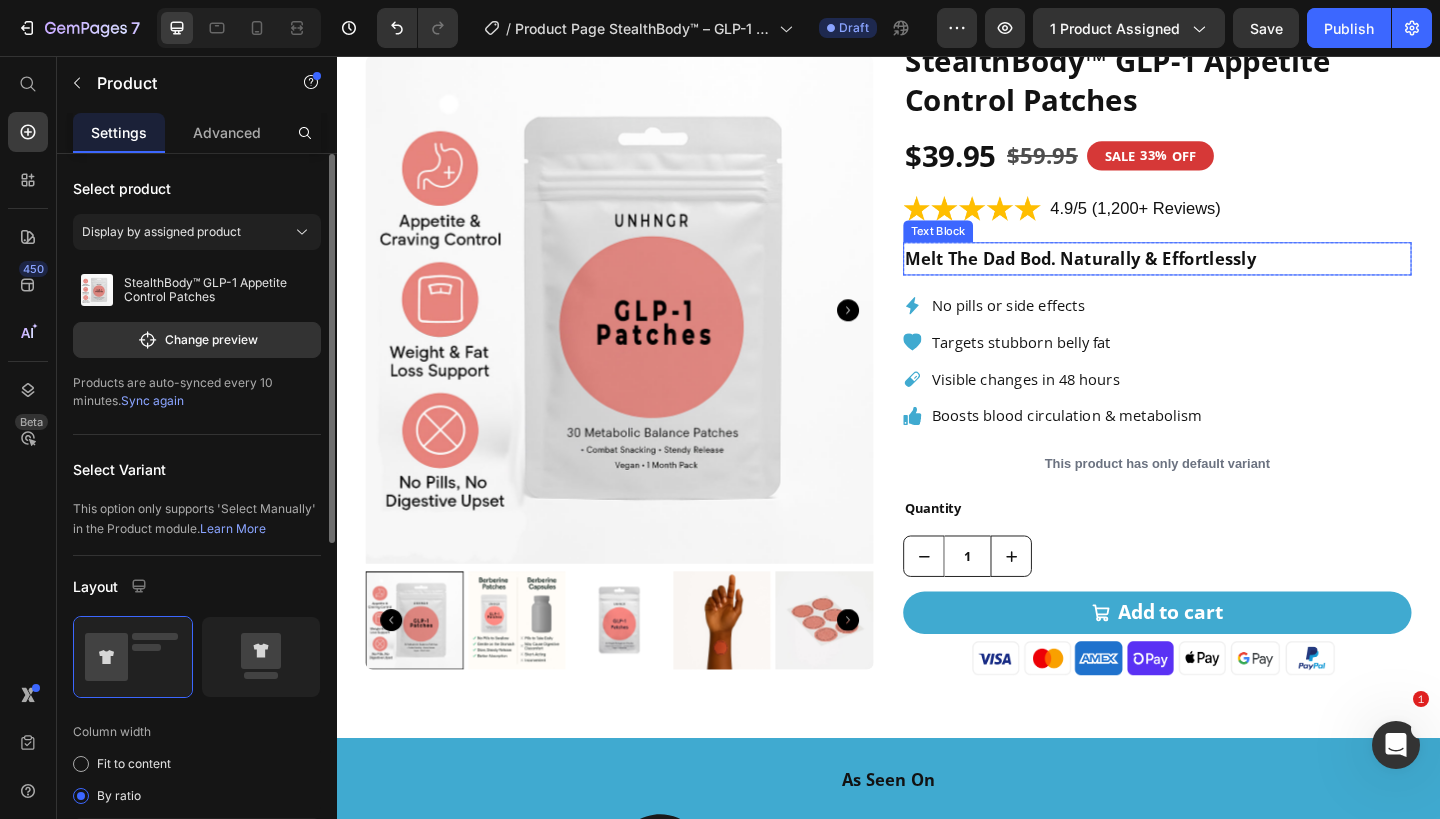 click on "Melt The Dad Bod. Naturally & Effortlessly" at bounding box center (1229, 277) 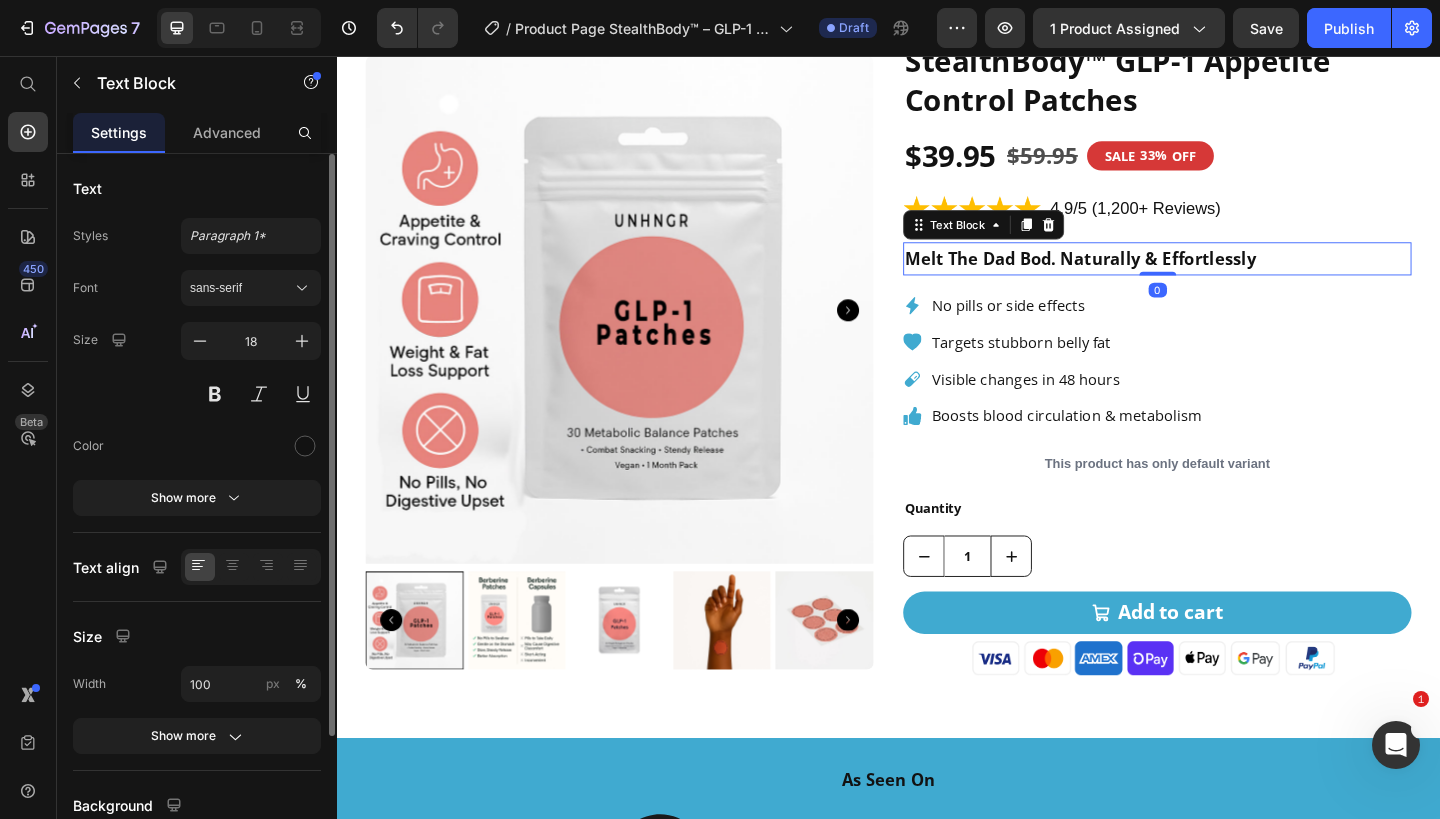 click on "Melt The Dad Bod. Naturally & Effortlessly" at bounding box center [1229, 277] 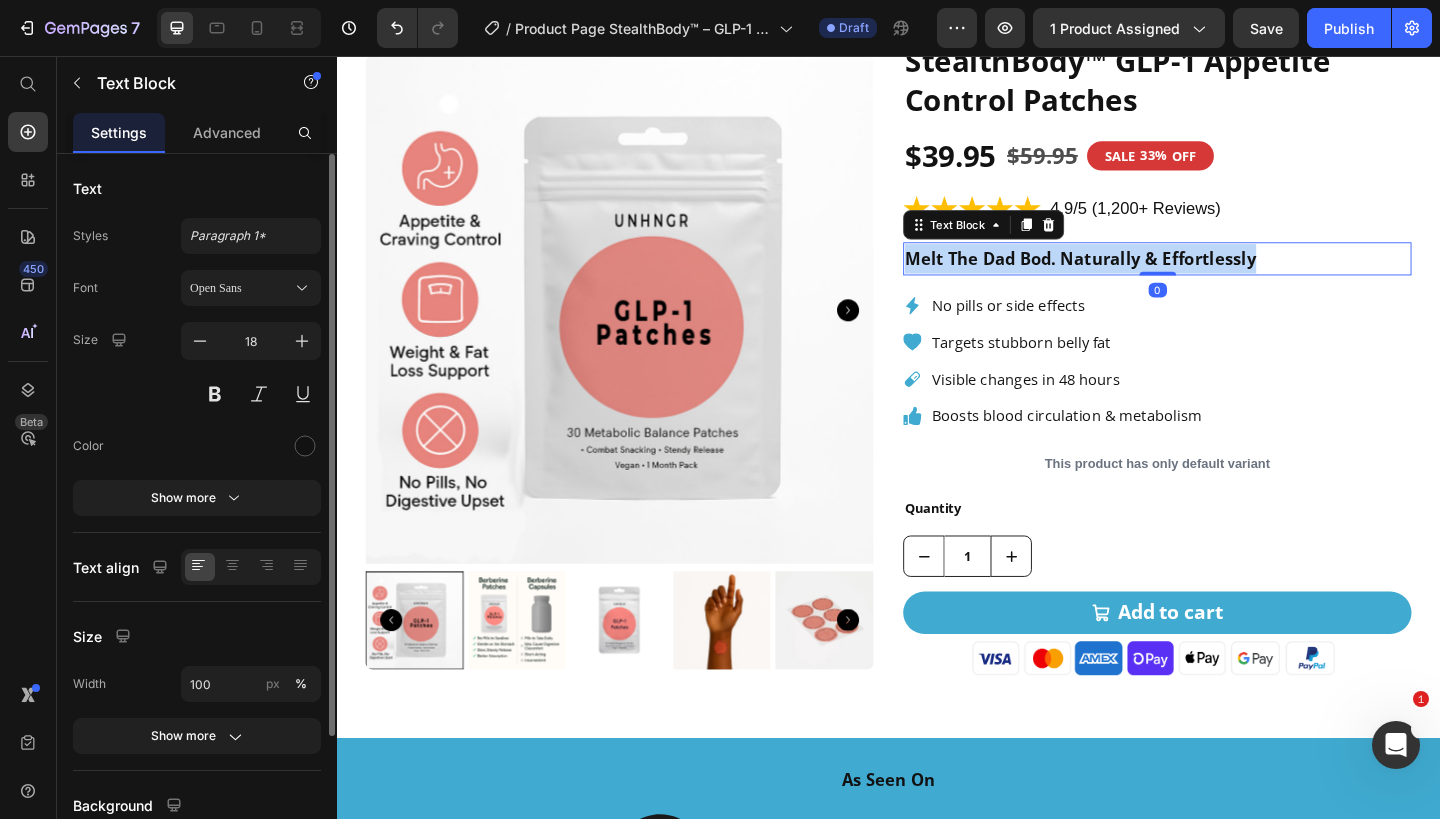 click on "Melt The Dad Bod. Naturally & Effortlessly" at bounding box center [1229, 277] 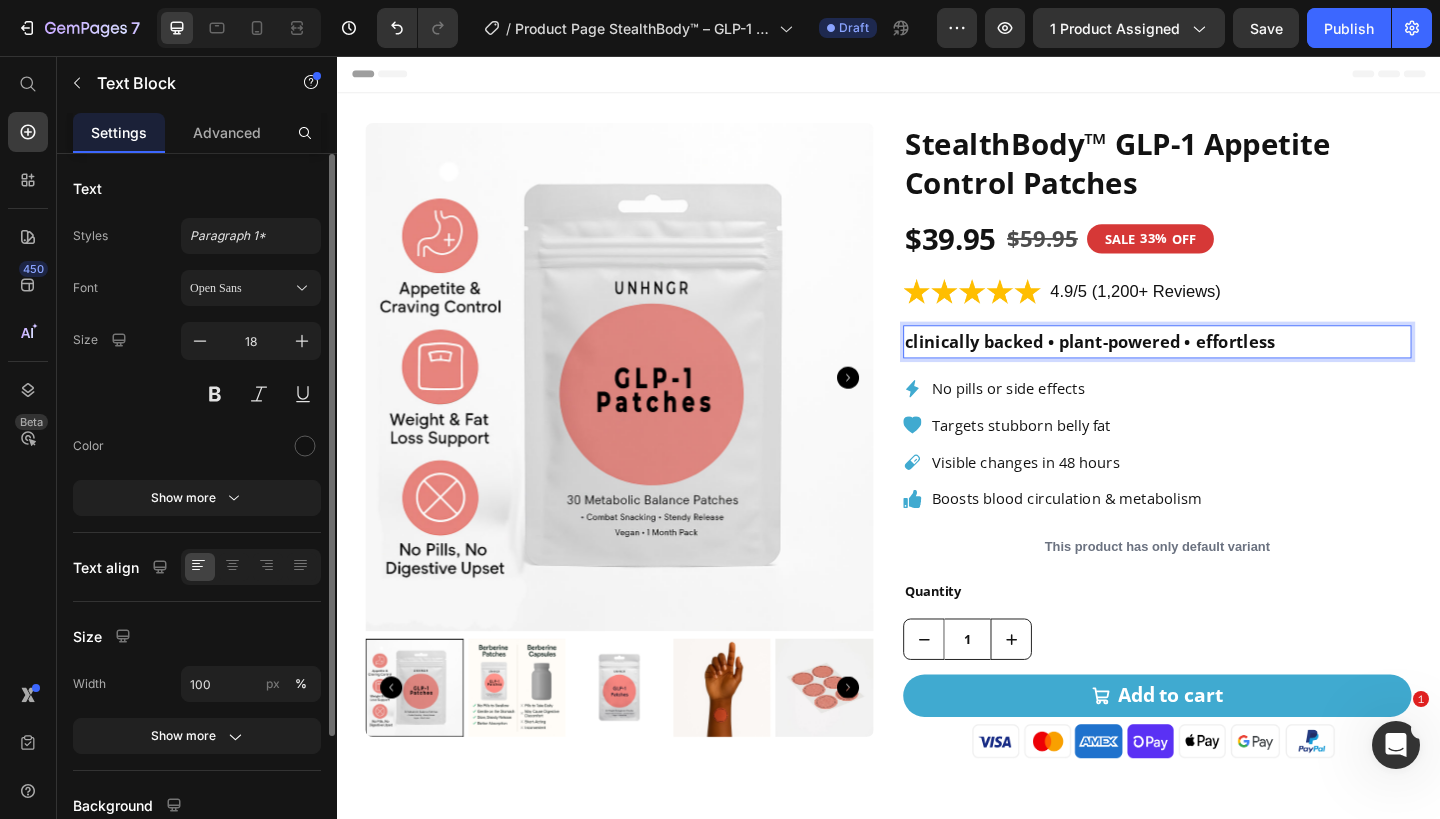 scroll, scrollTop: 2, scrollLeft: 0, axis: vertical 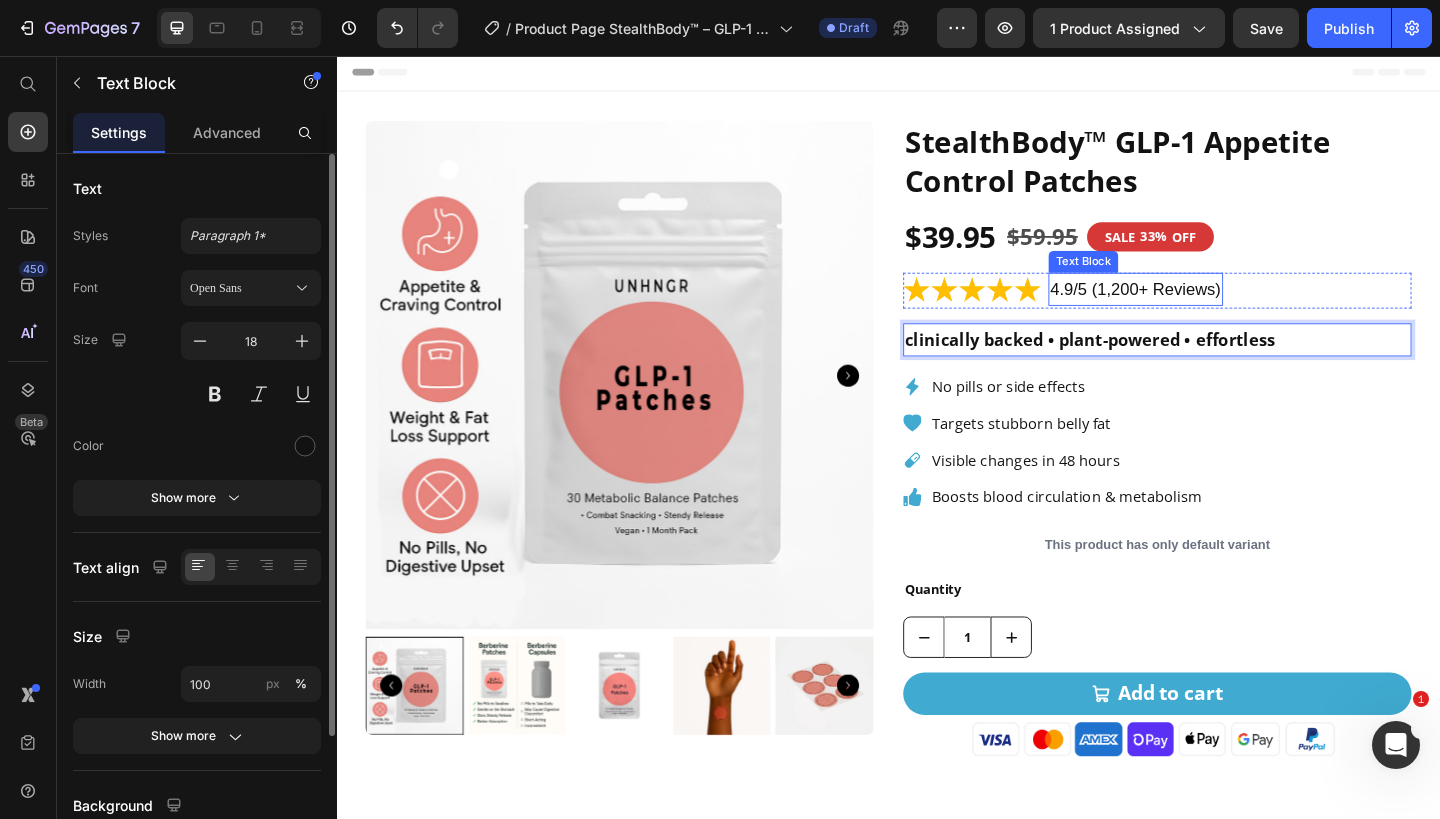 click on "4.9/5 (1,200+ Reviews)" at bounding box center [1206, 310] 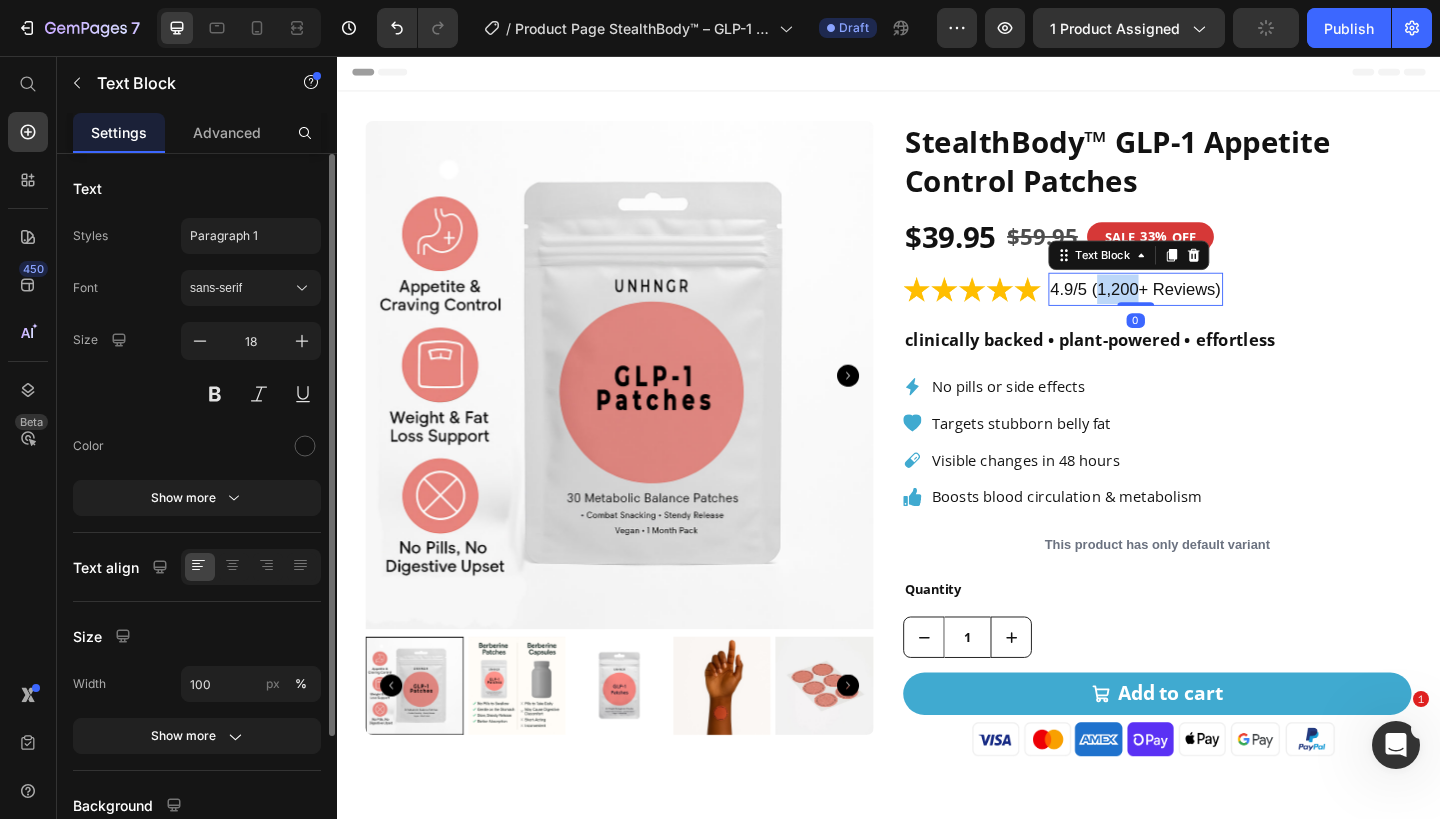 click on "4.9/5 (1,200+ Reviews)" at bounding box center [1206, 310] 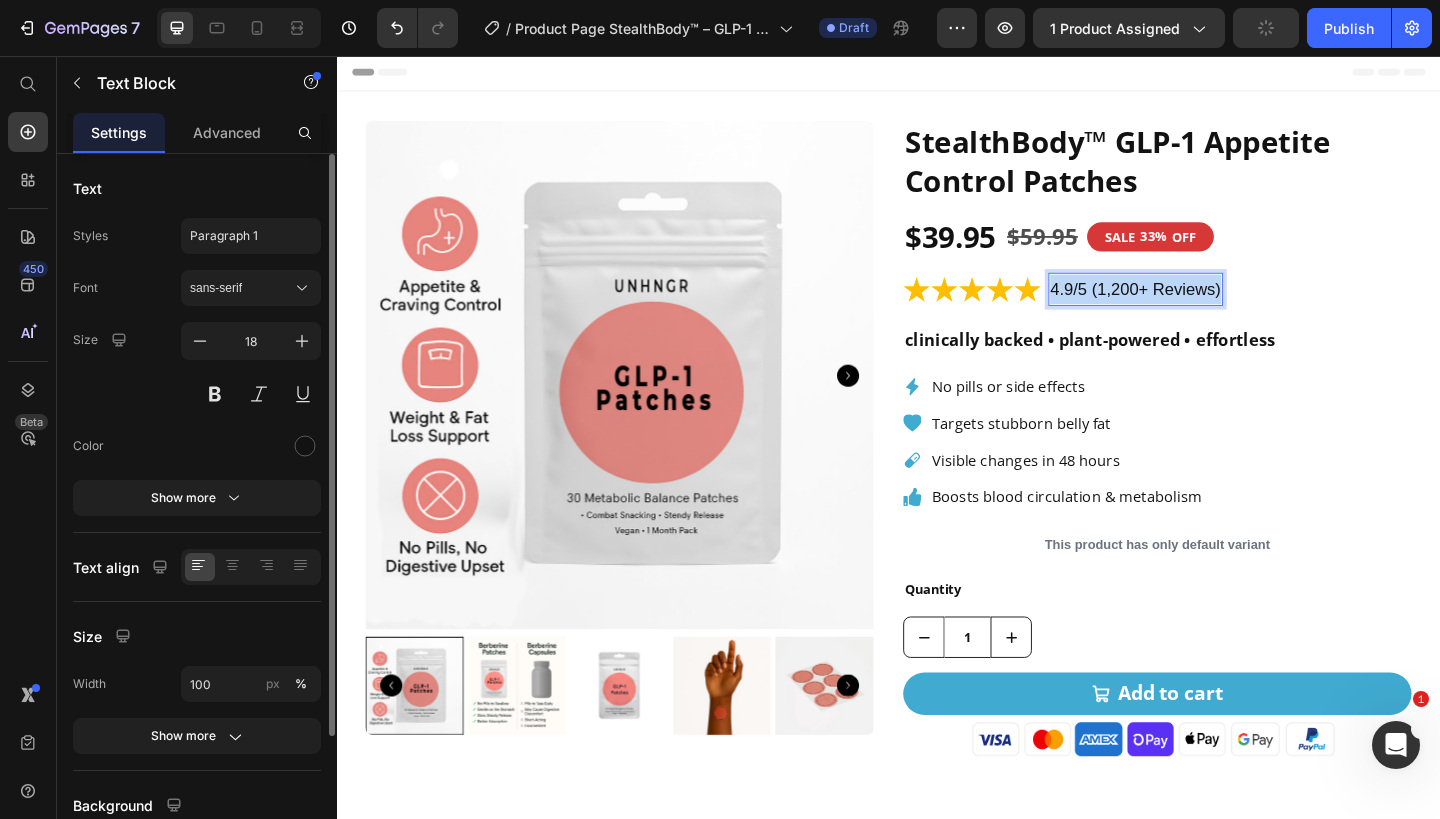 click on "4.9/5 (1,200+ Reviews)" at bounding box center (1206, 310) 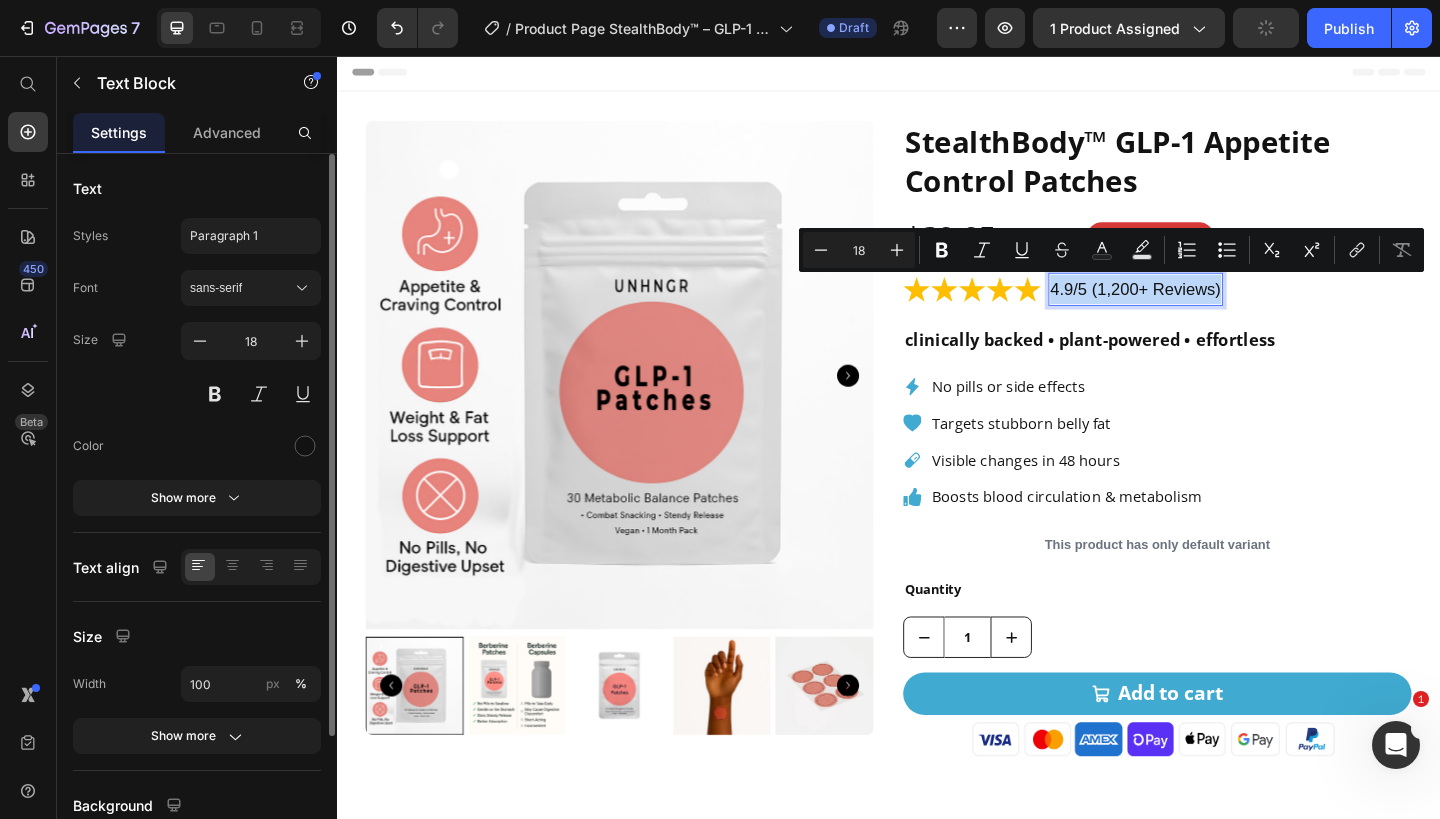 click on "4.9/5 (1,200+ Reviews)" at bounding box center (1206, 310) 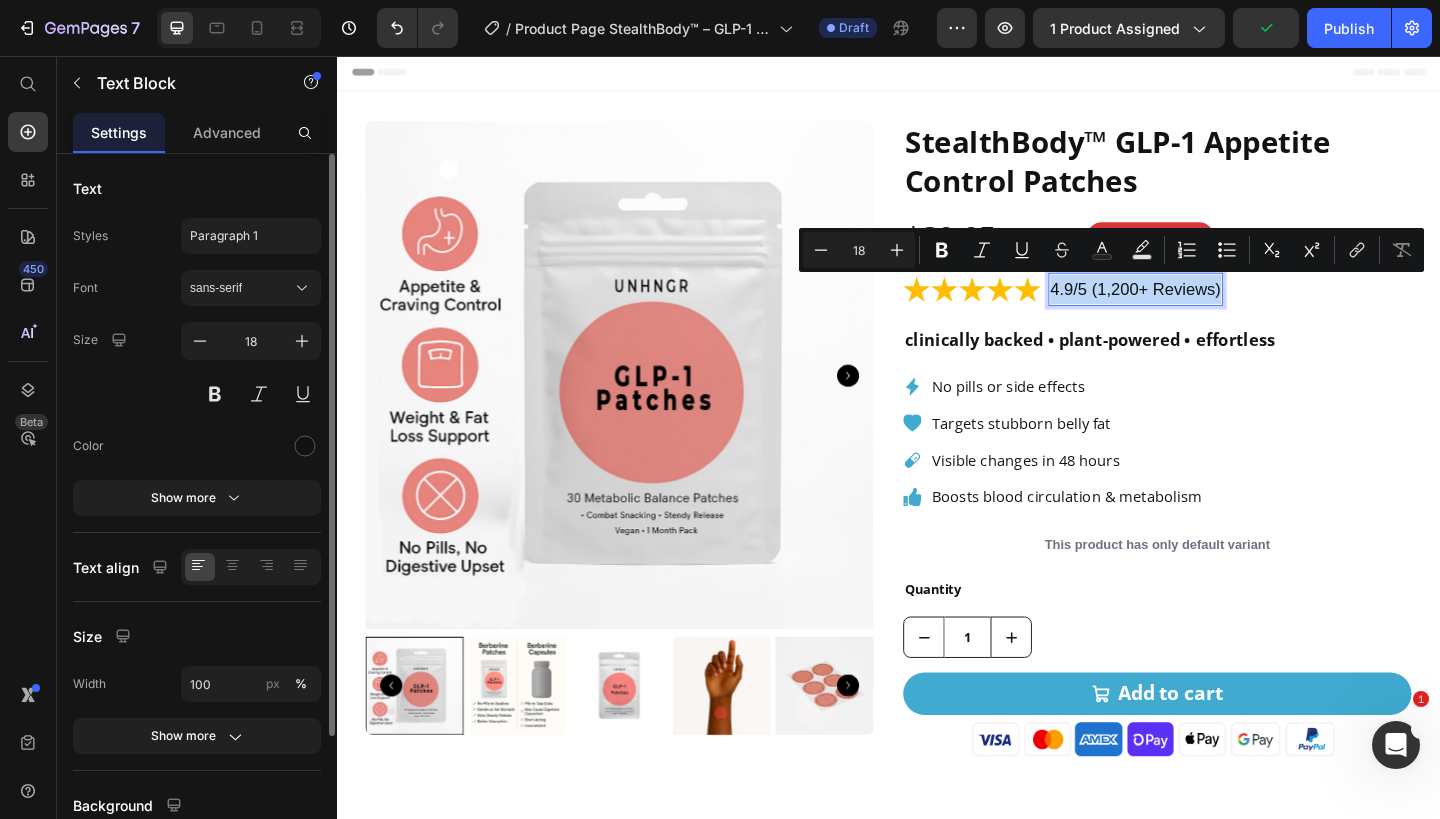 click on "4.9/5 (1,200+ Reviews)" at bounding box center (1206, 310) 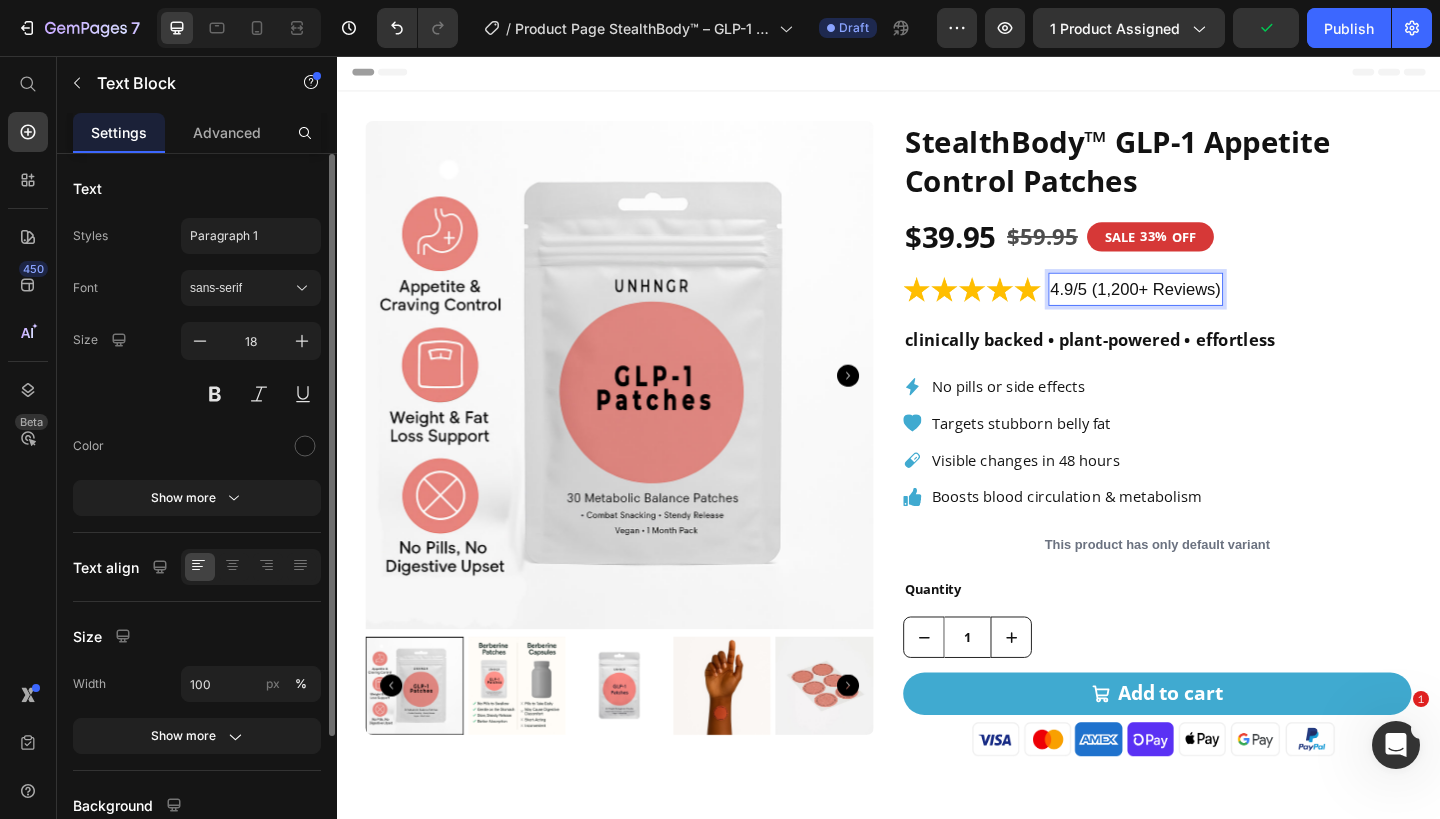 click on "4.9/5 (1,200+ Reviews)" at bounding box center [1206, 310] 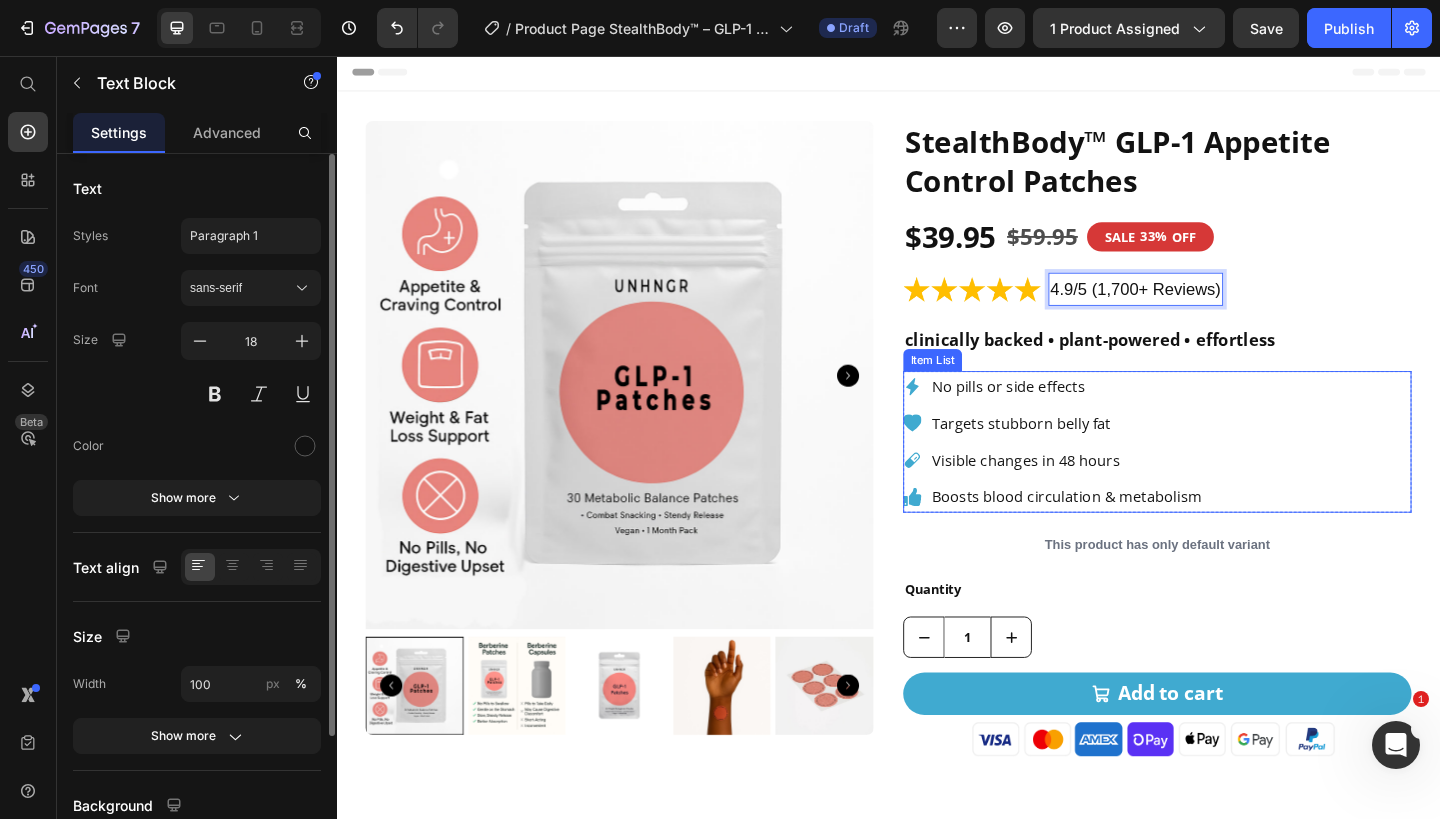 click on "No pills or side effects Targets stubborn belly fat
Visible changes in 48 hours Boosts blood circulation & metabolism" at bounding box center (1229, 476) 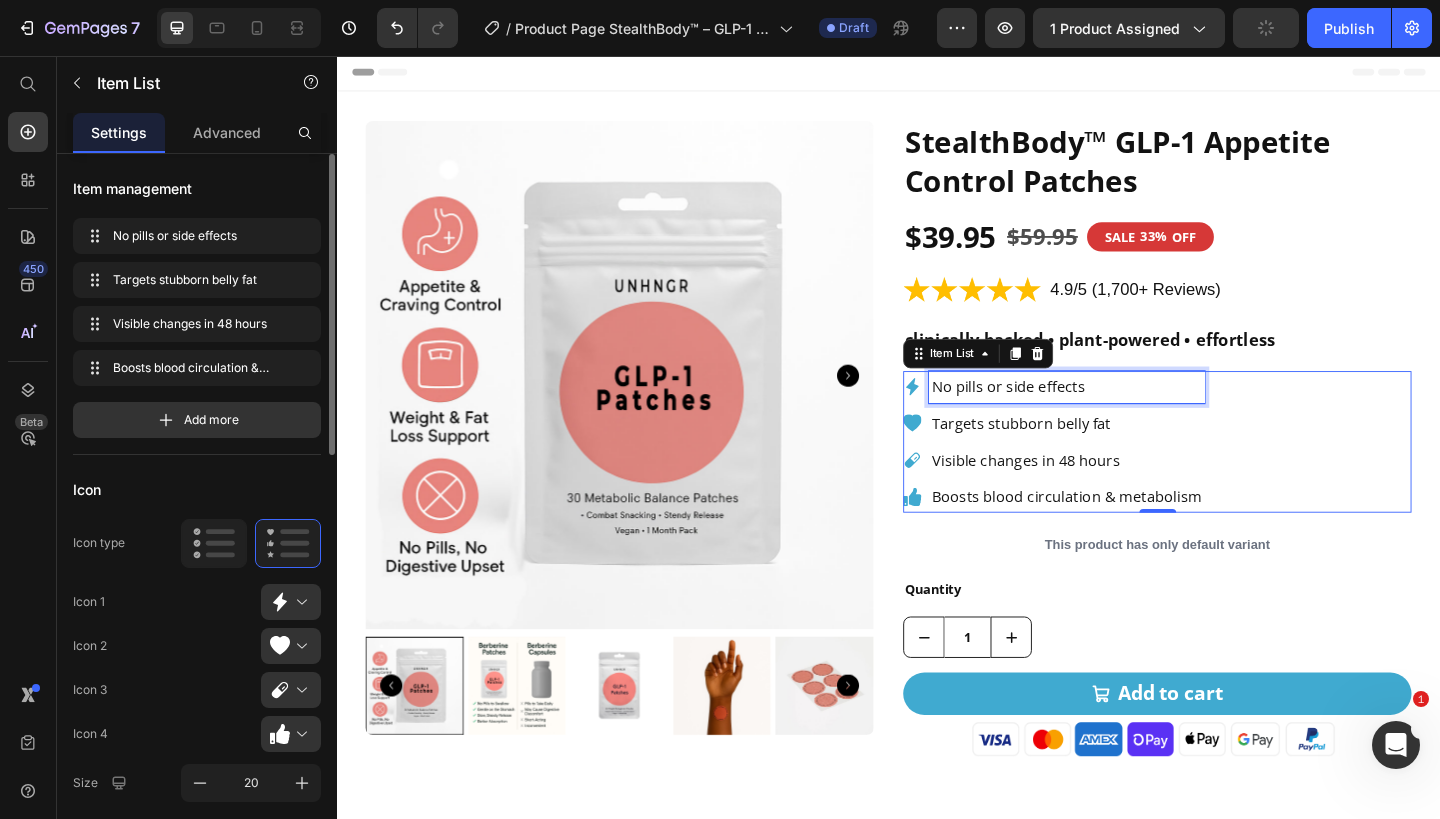 click on "No pills or side effects" at bounding box center (1131, 416) 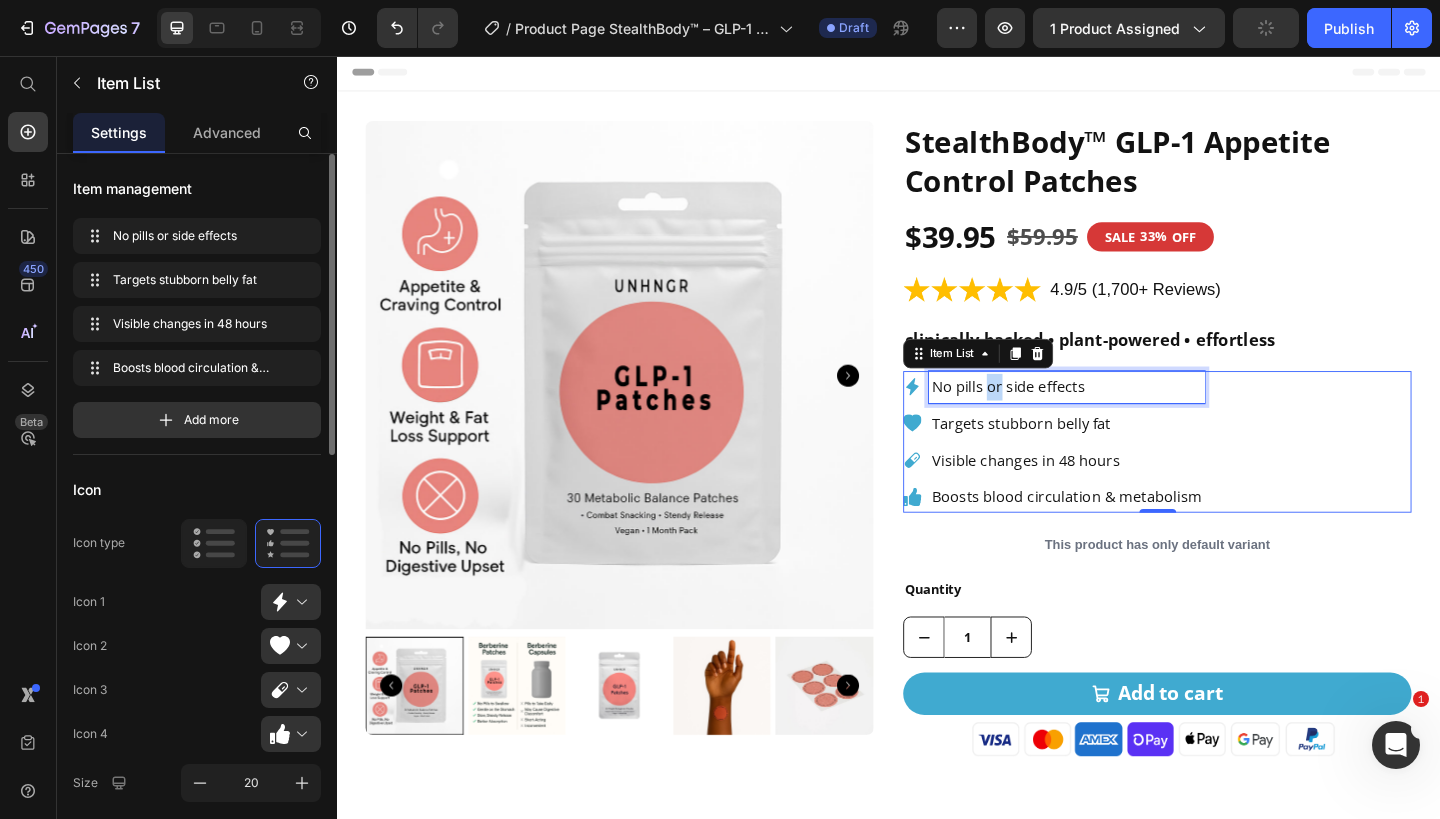 click on "No pills or side effects" at bounding box center (1131, 416) 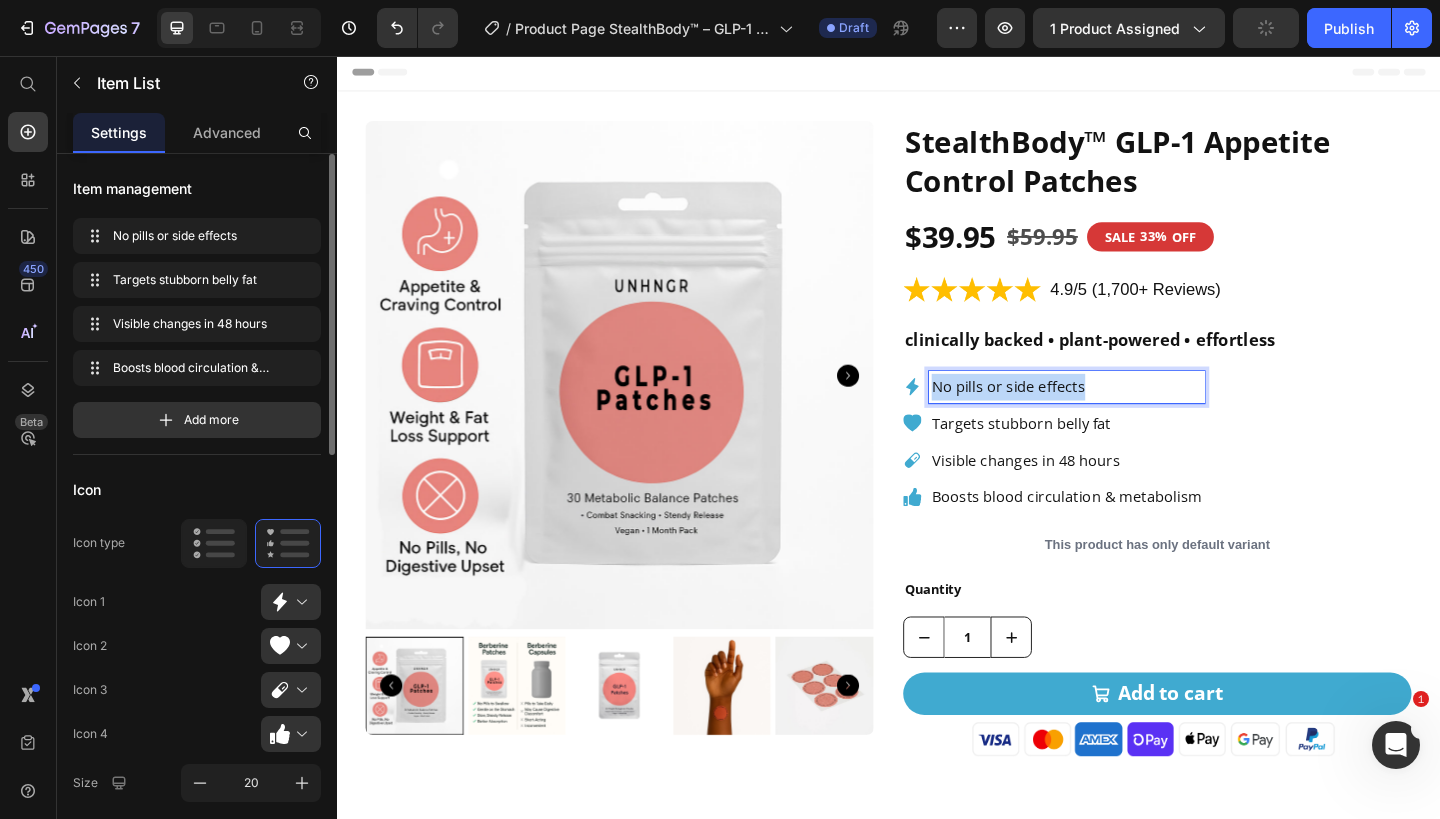 click on "No pills or side effects" at bounding box center [1131, 416] 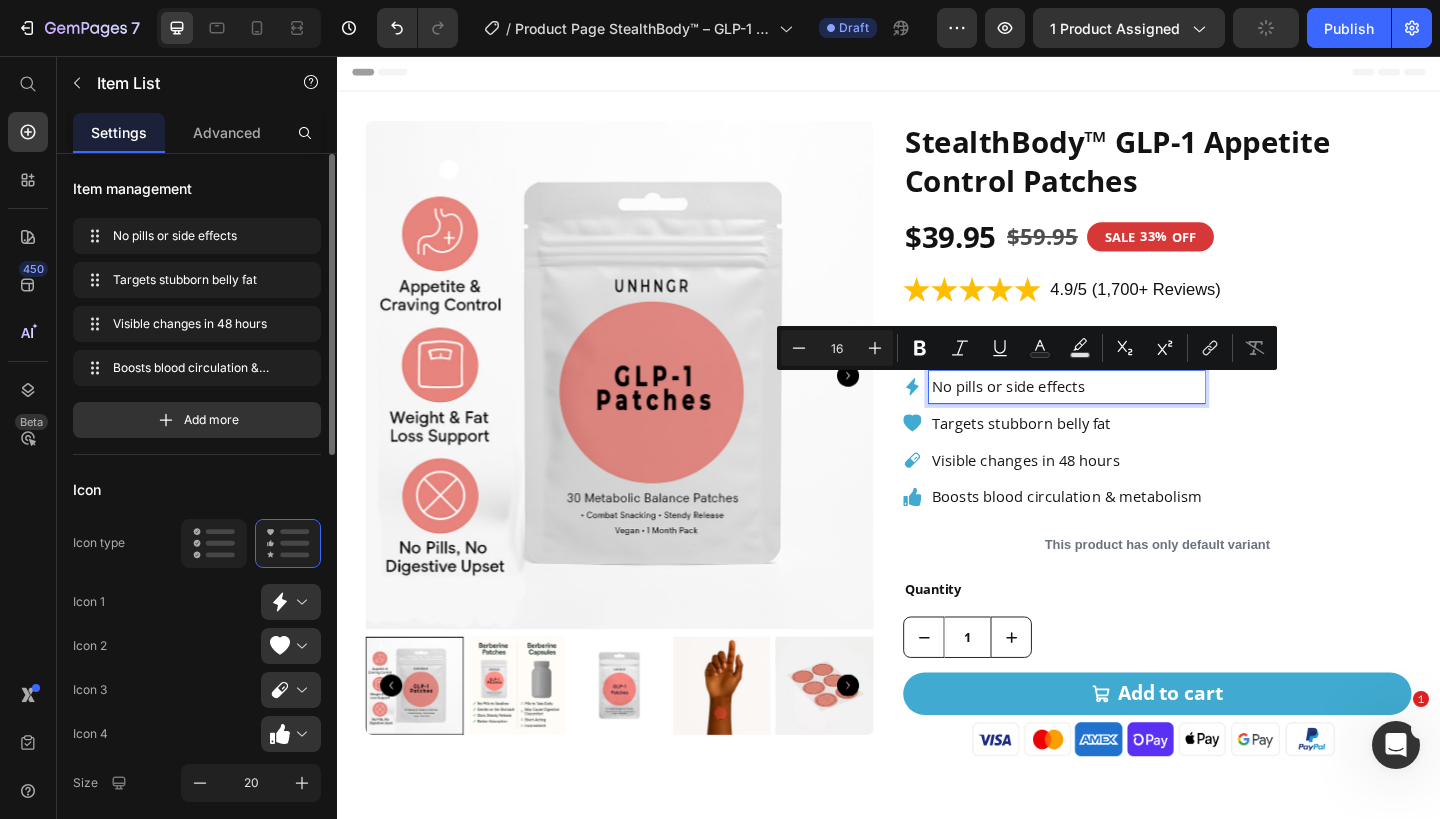 click on "Targets stubborn belly fat" at bounding box center [1131, 456] 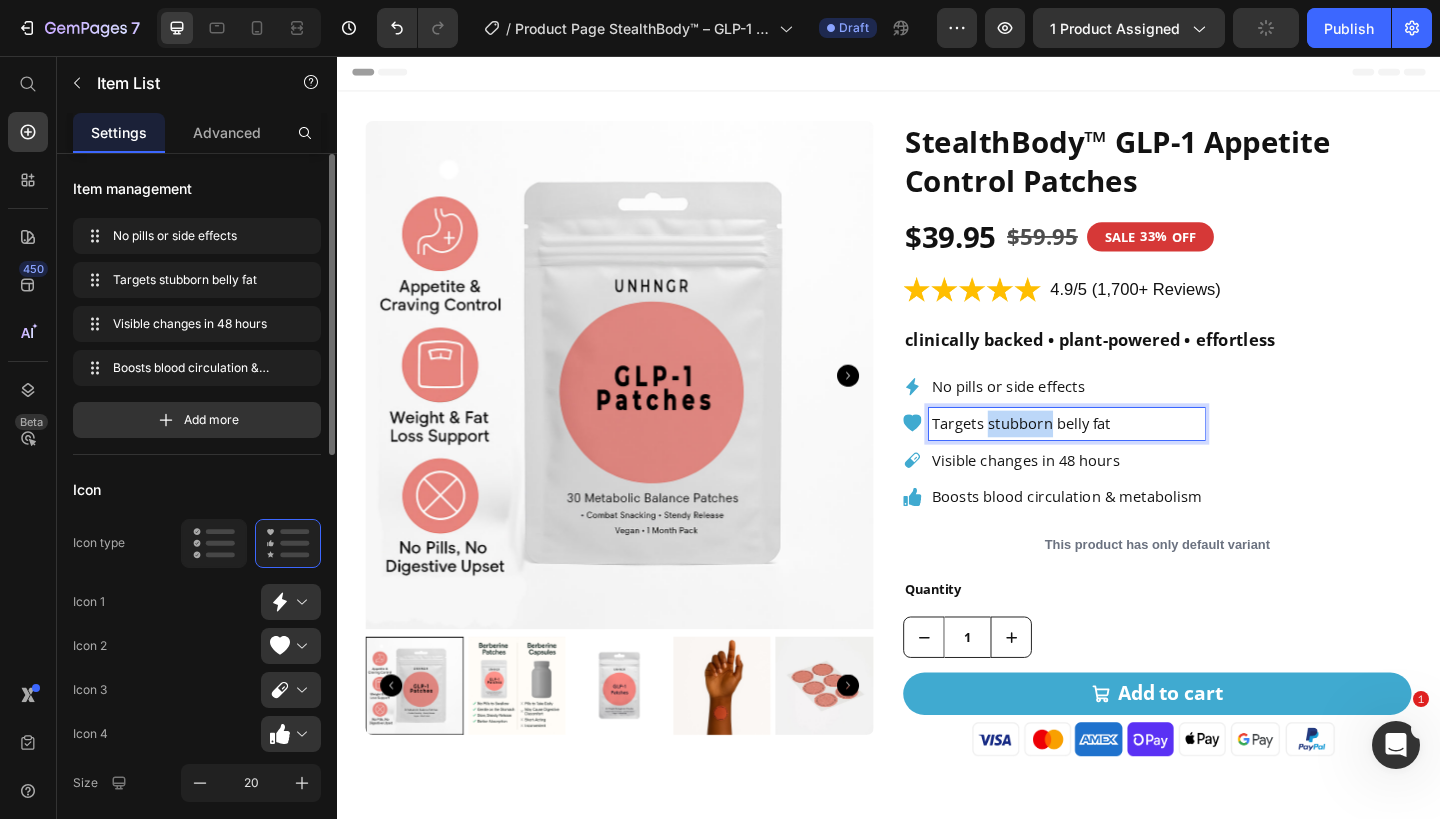click on "Targets stubborn belly fat" at bounding box center [1131, 456] 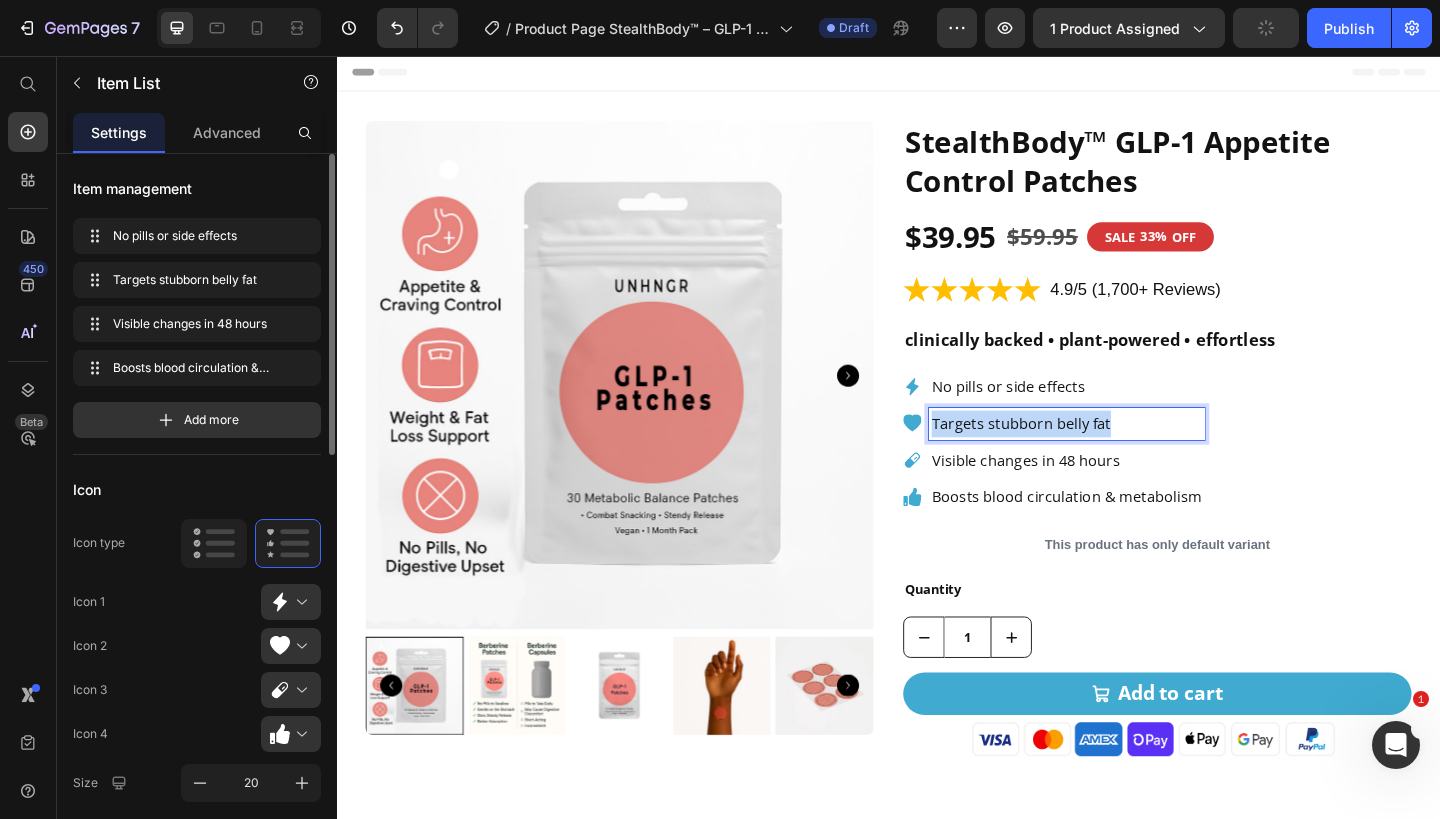 click on "Targets stubborn belly fat" at bounding box center [1131, 456] 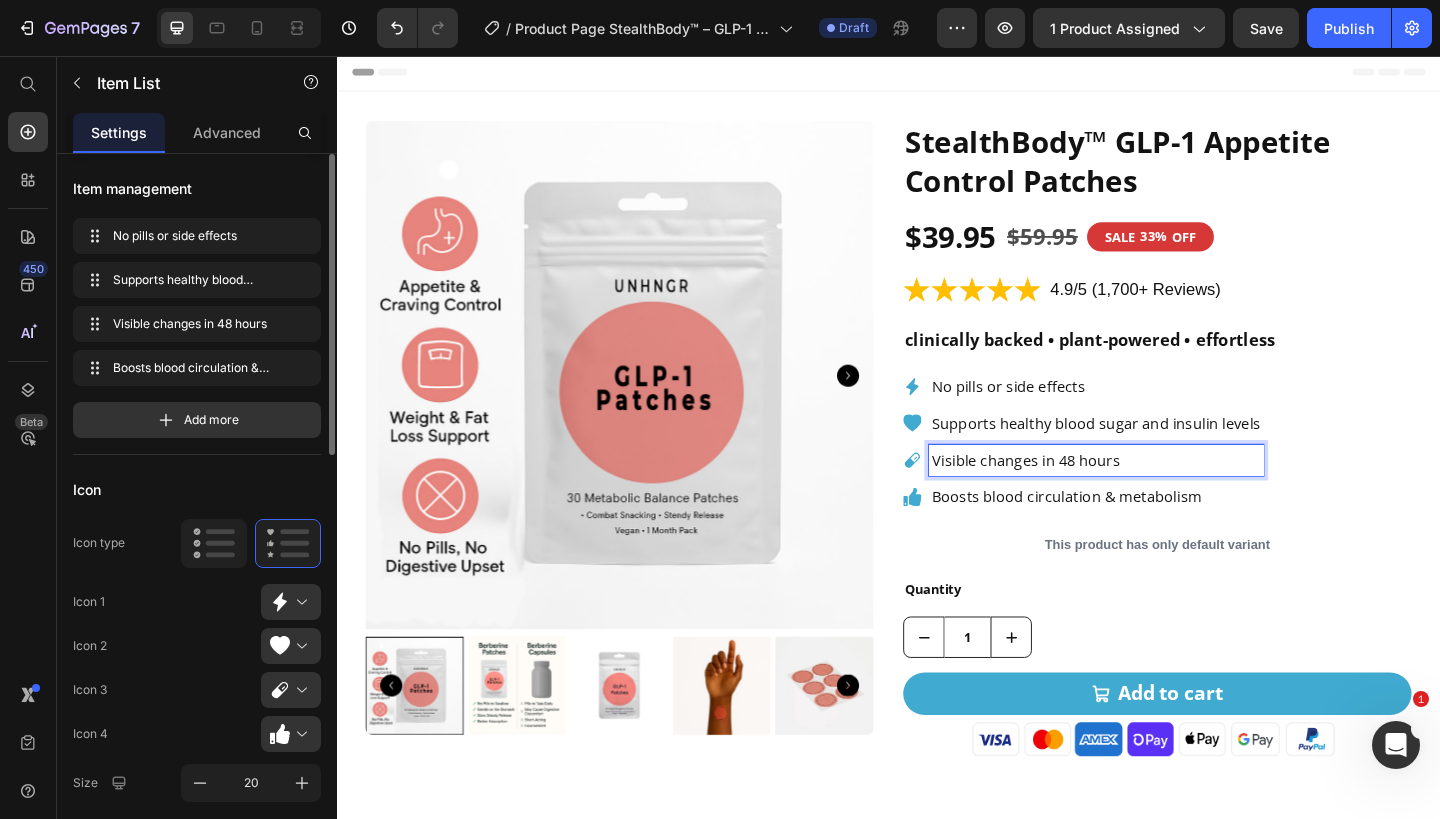 click on "Visible changes in 48 hours" at bounding box center [1163, 496] 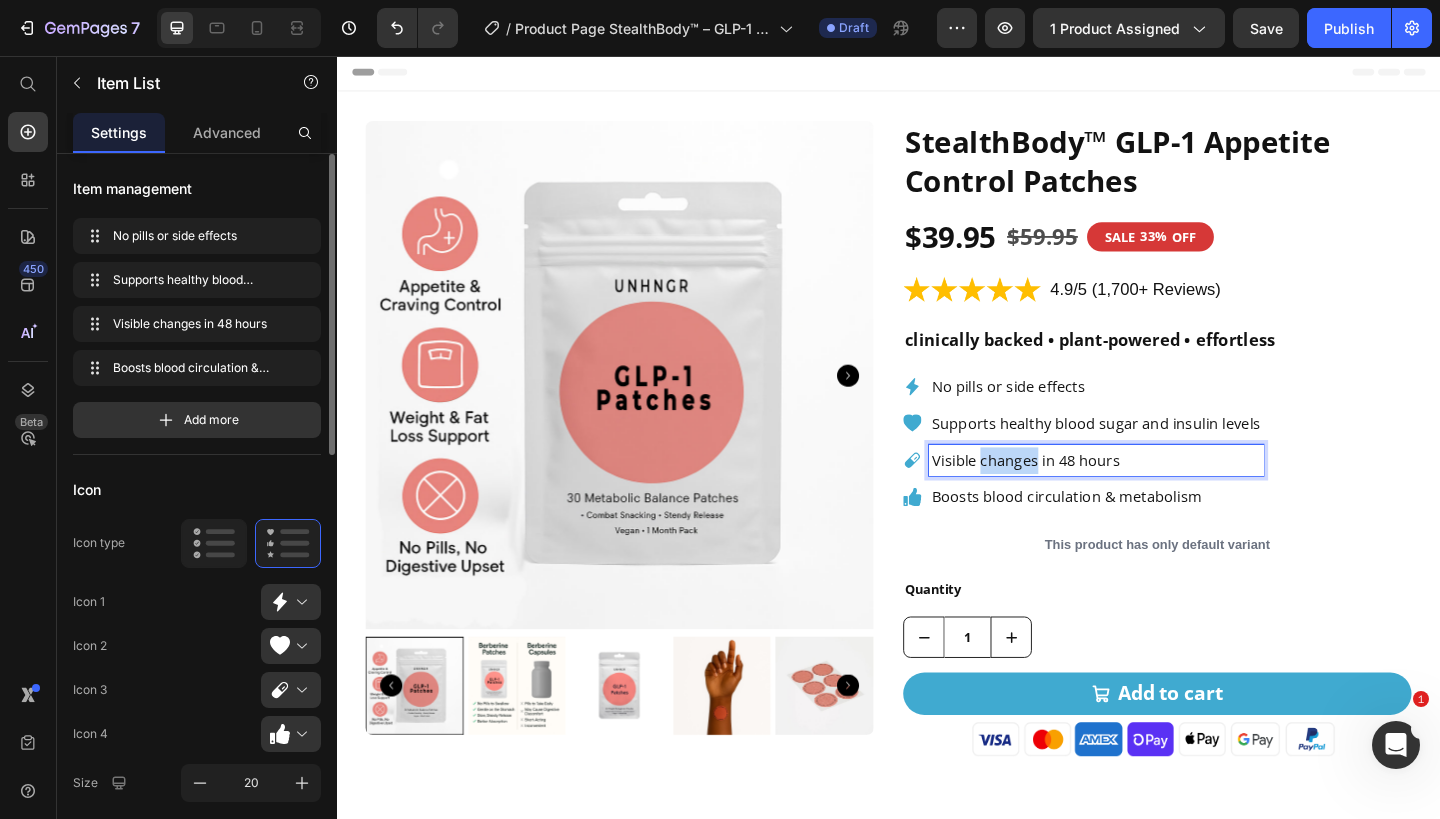 click on "Visible changes in 48 hours" at bounding box center (1163, 496) 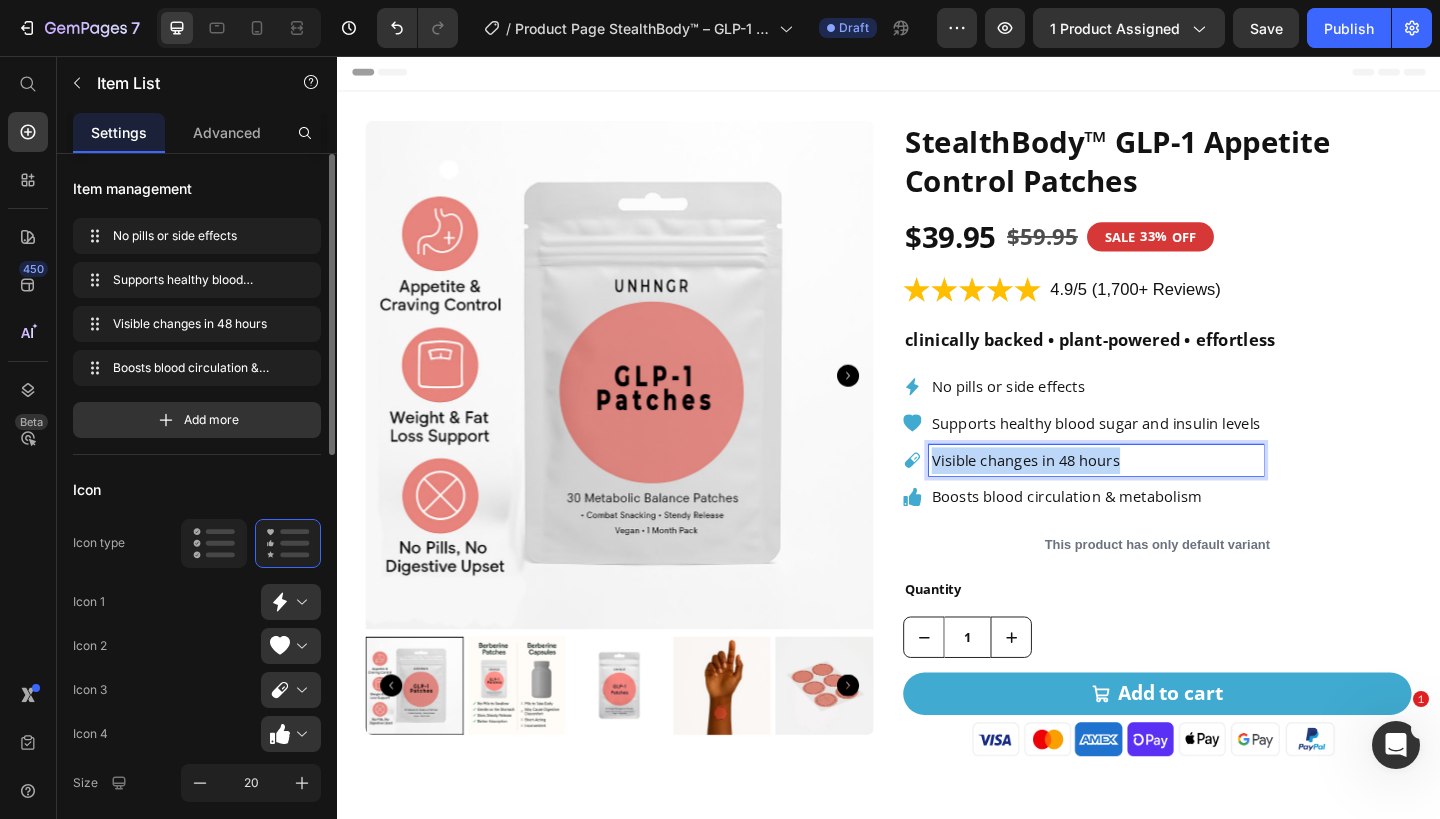 click on "Visible changes in 48 hours" at bounding box center (1163, 496) 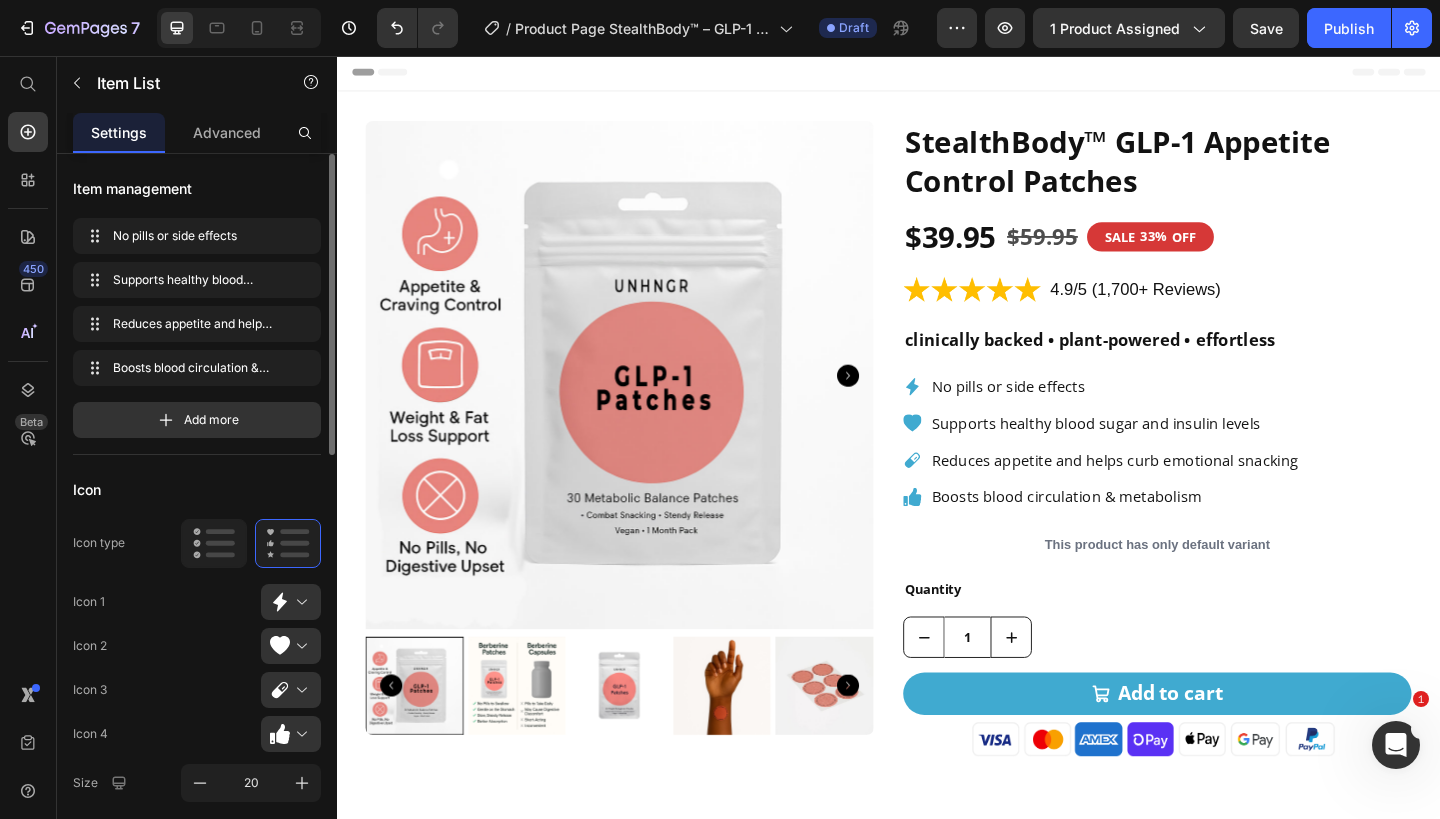 click 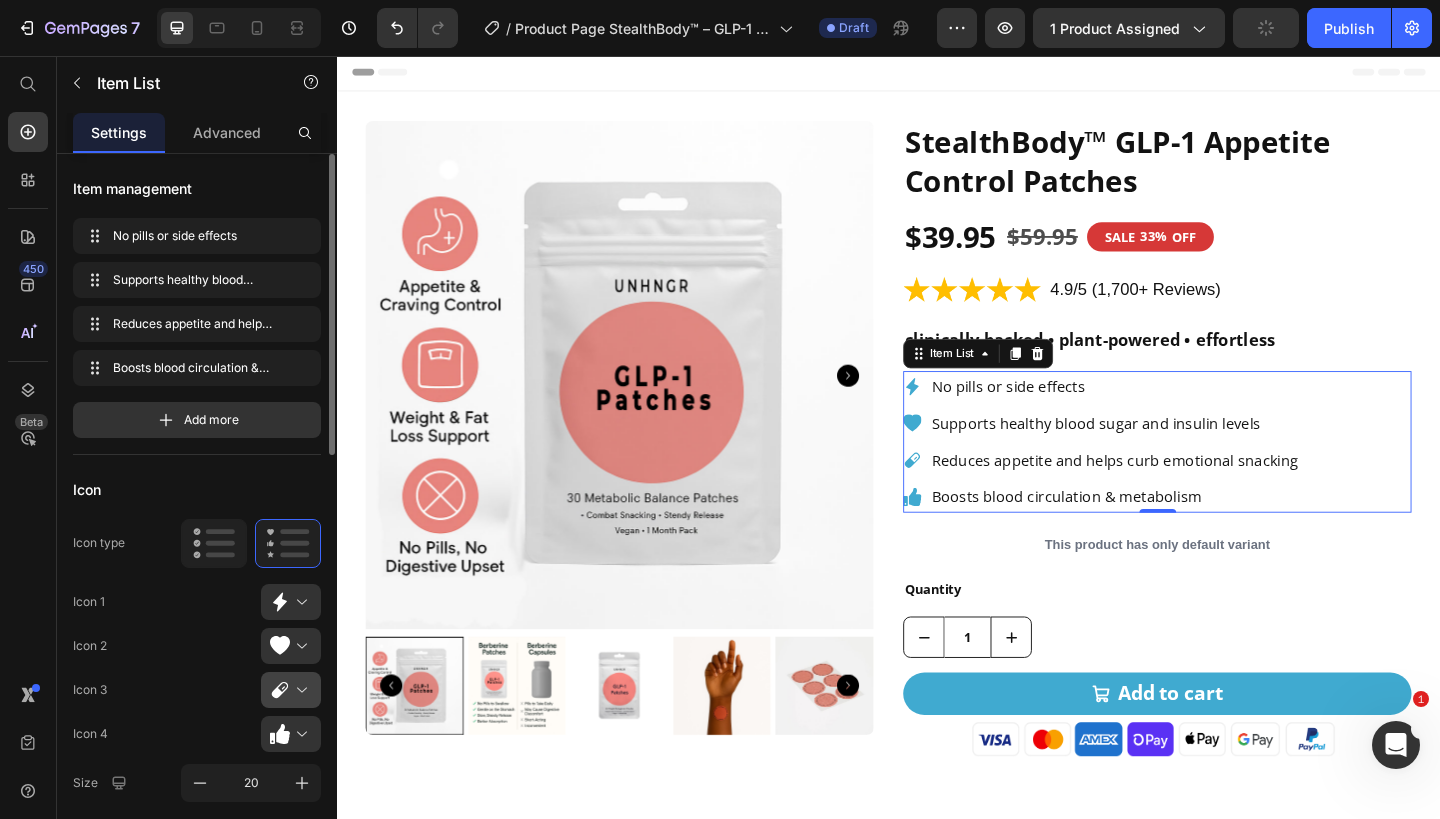 click at bounding box center [299, 690] 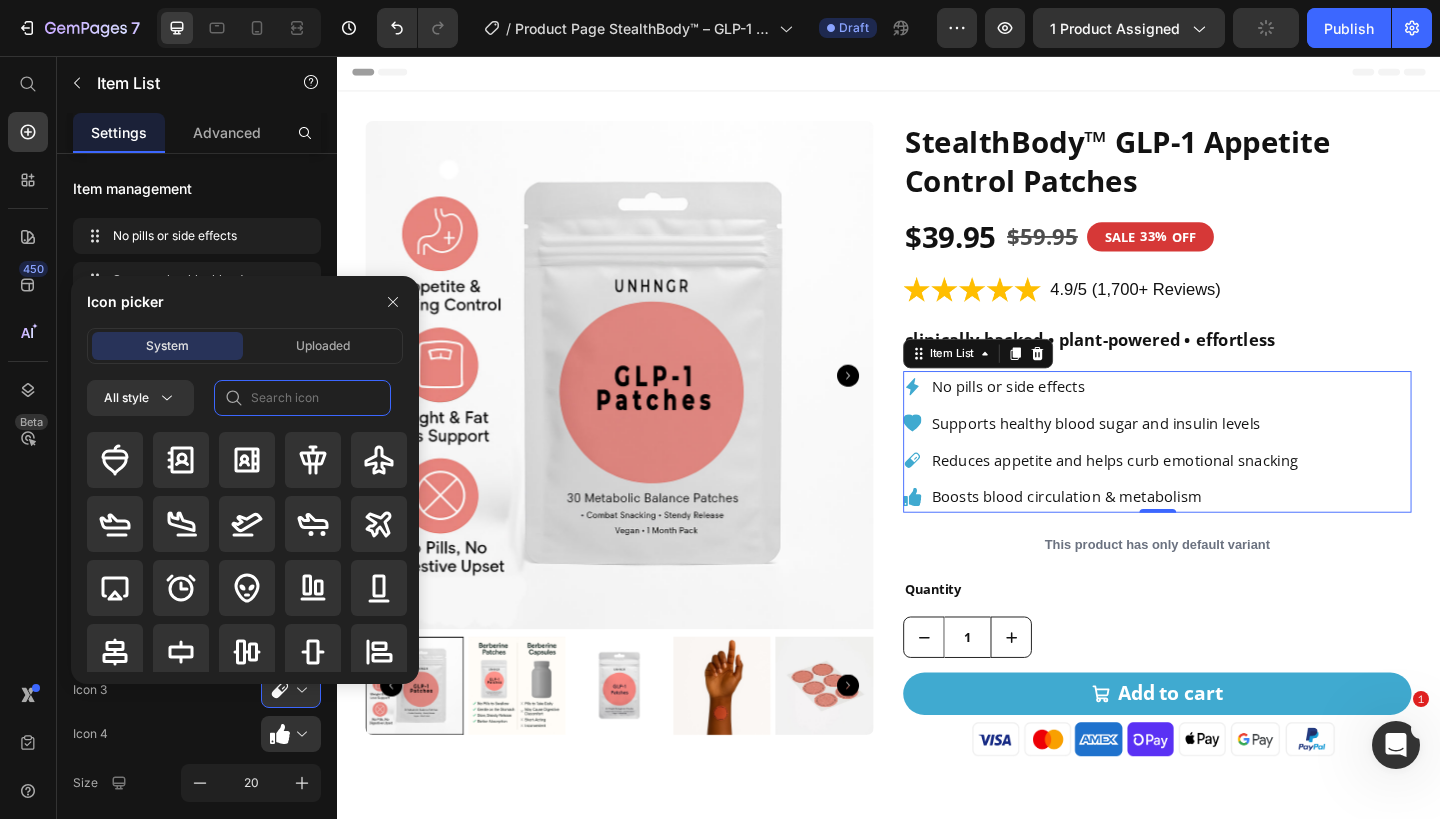 click 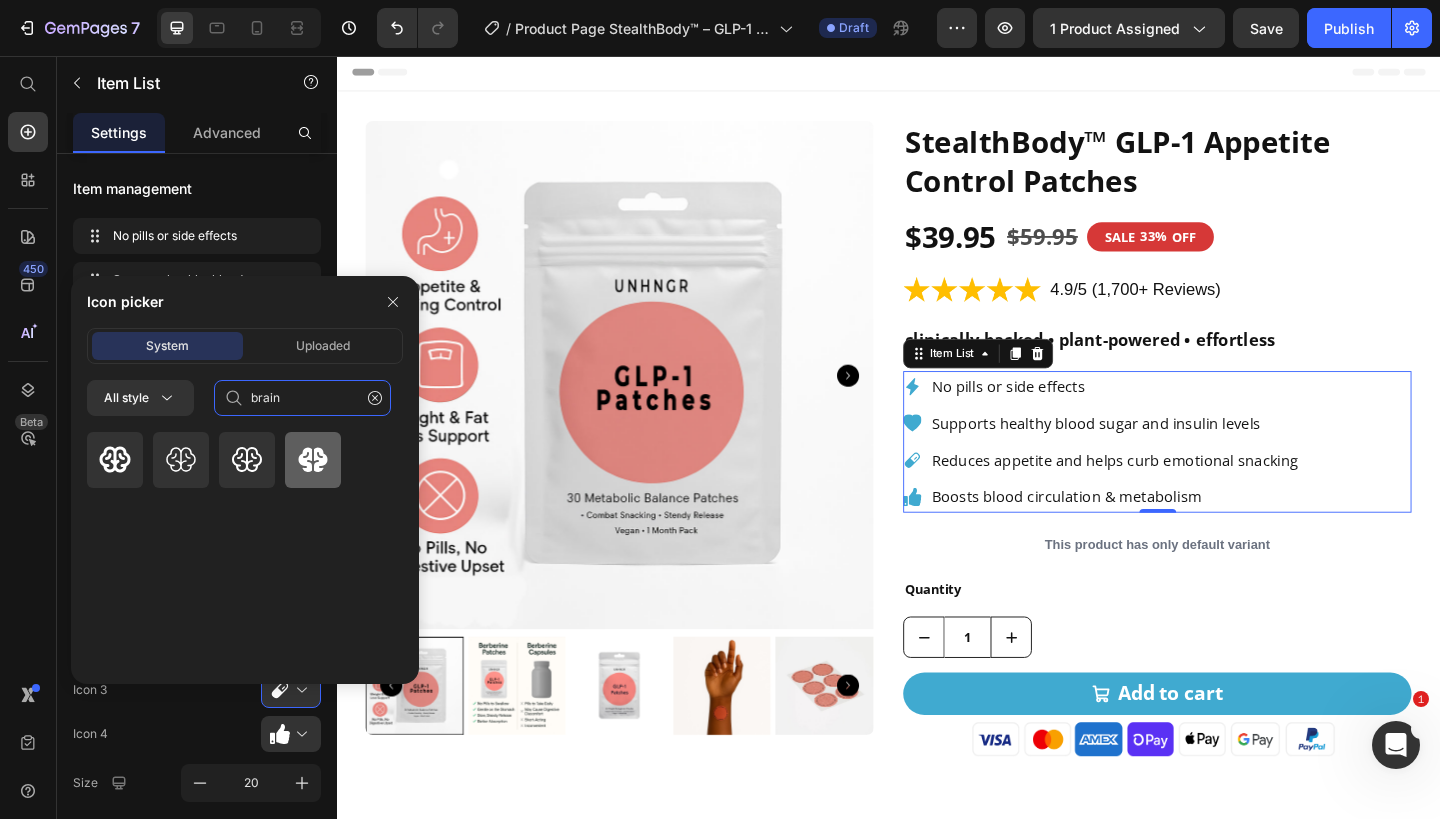 type on "brain" 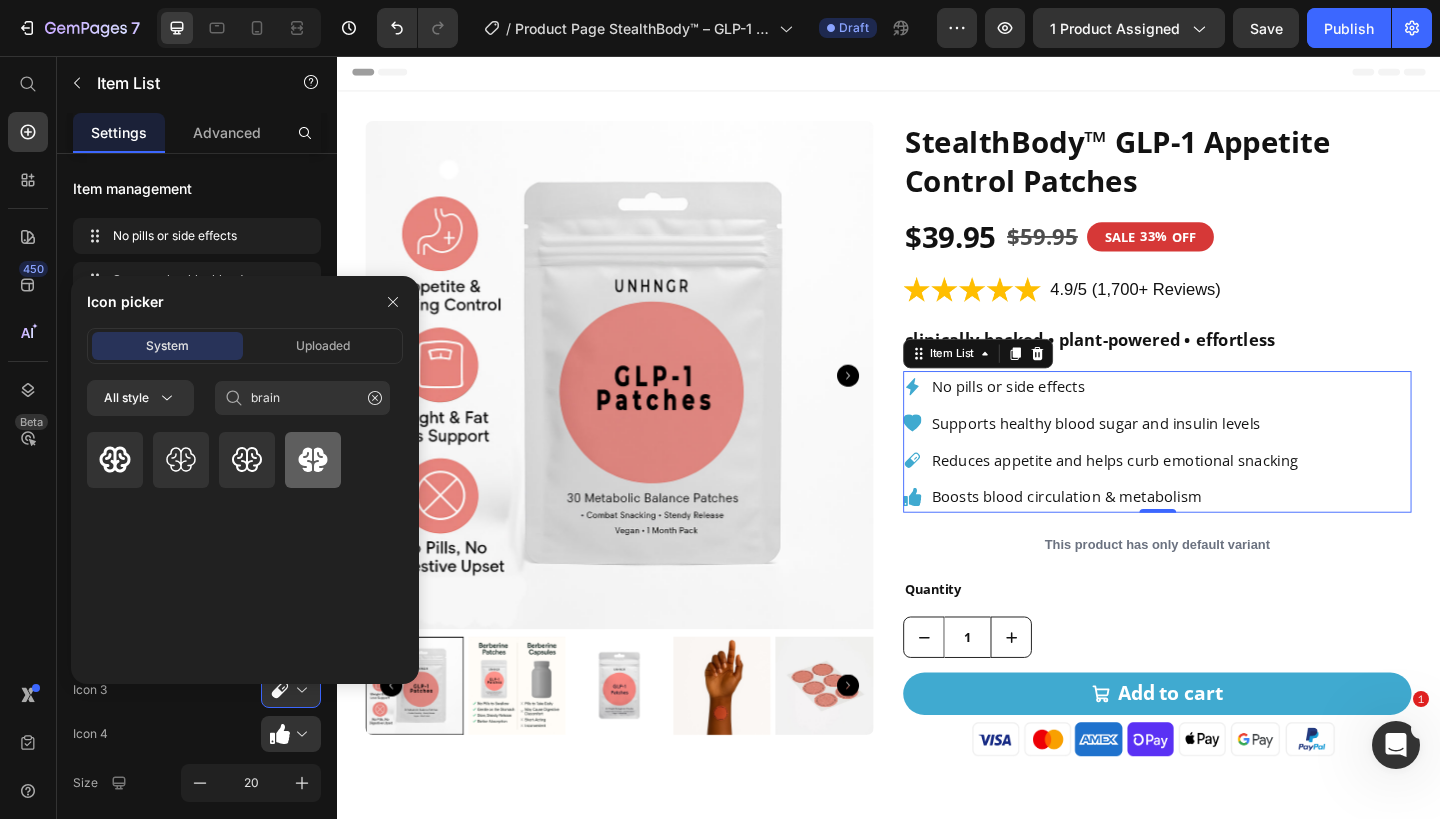 click 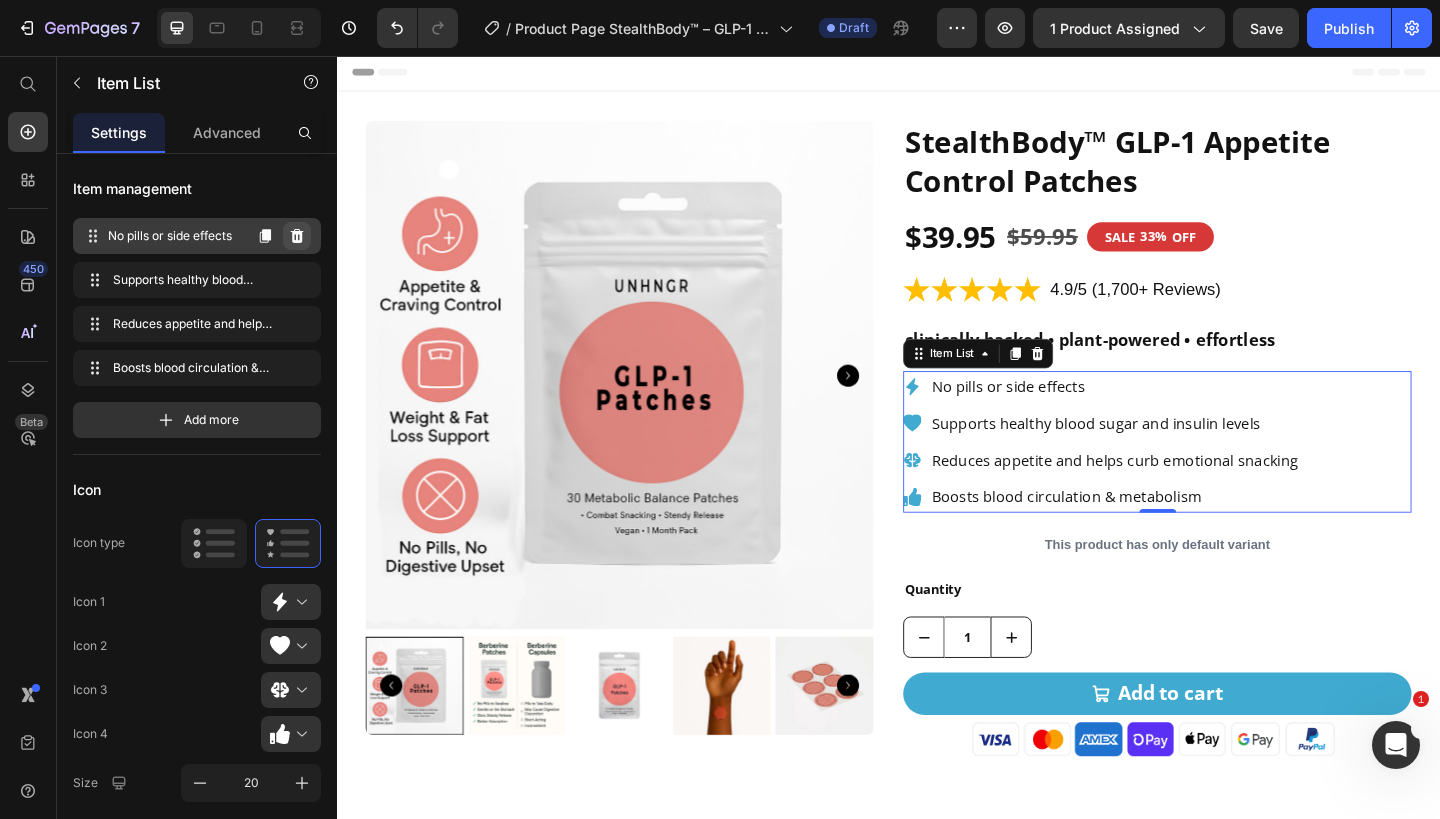 click 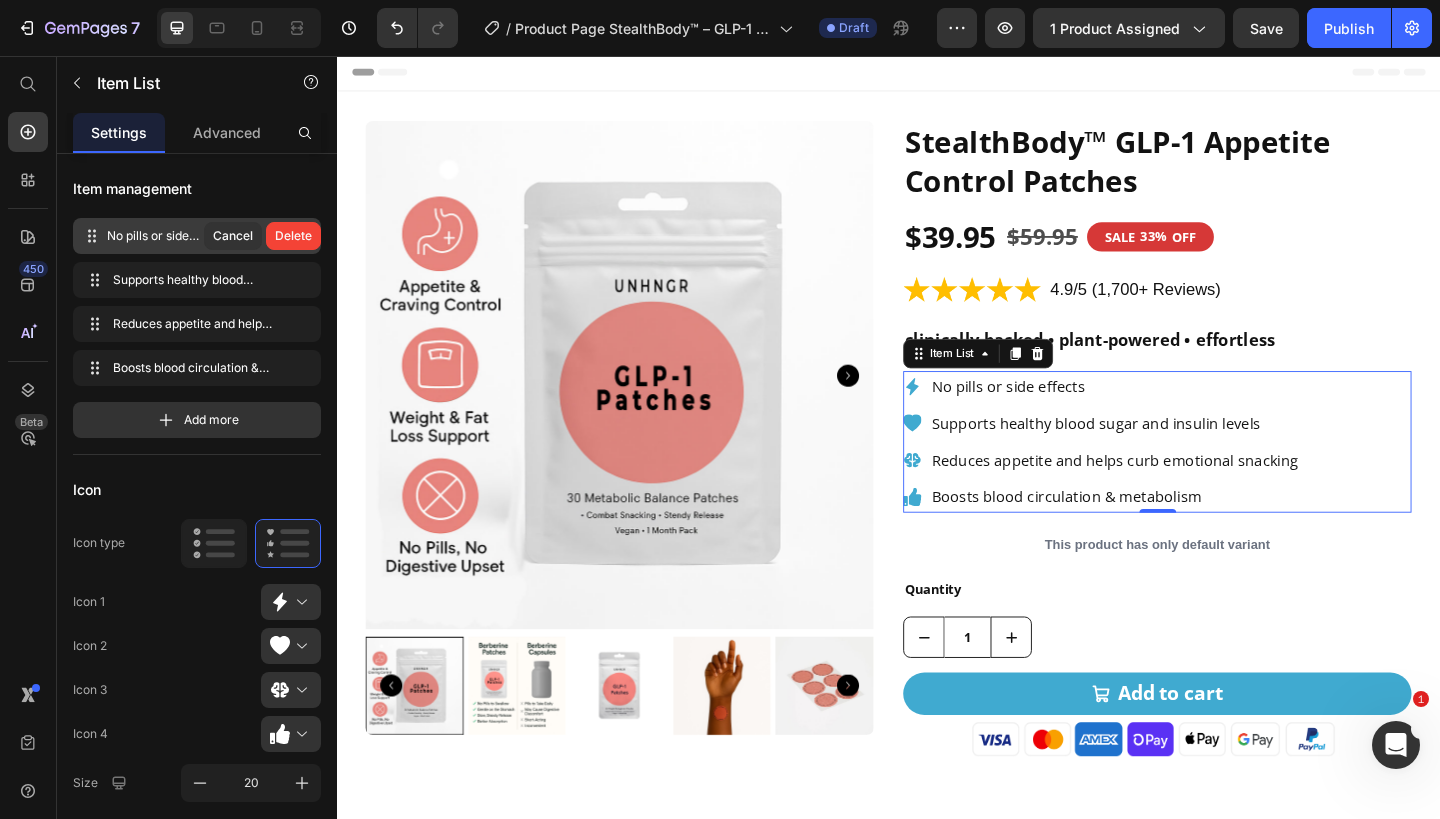 click on "Delete" at bounding box center [293, 236] 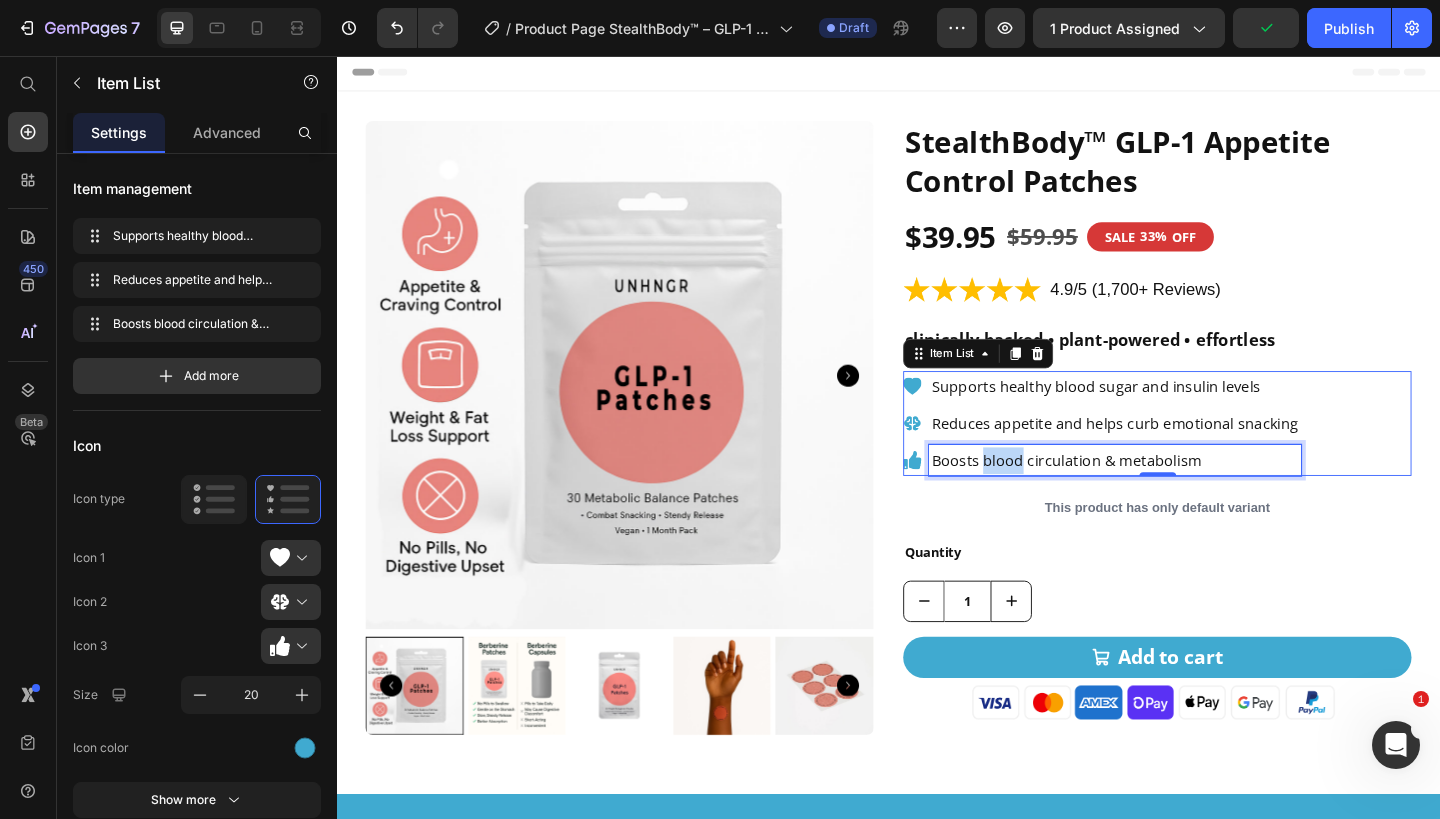 click on "Boosts blood circulation & metabolism" at bounding box center [1183, 496] 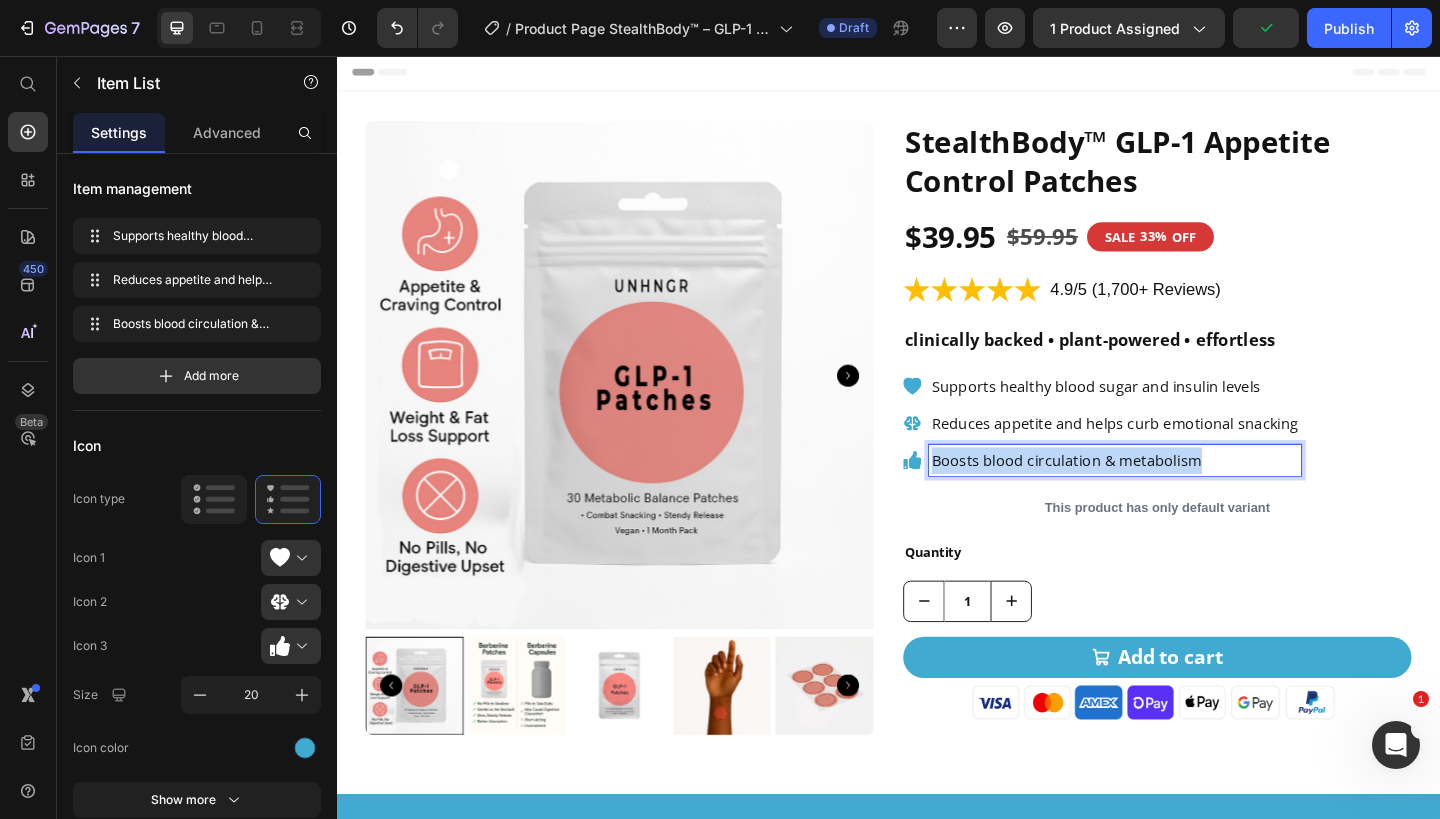 click on "Boosts blood circulation & metabolism" at bounding box center (1183, 496) 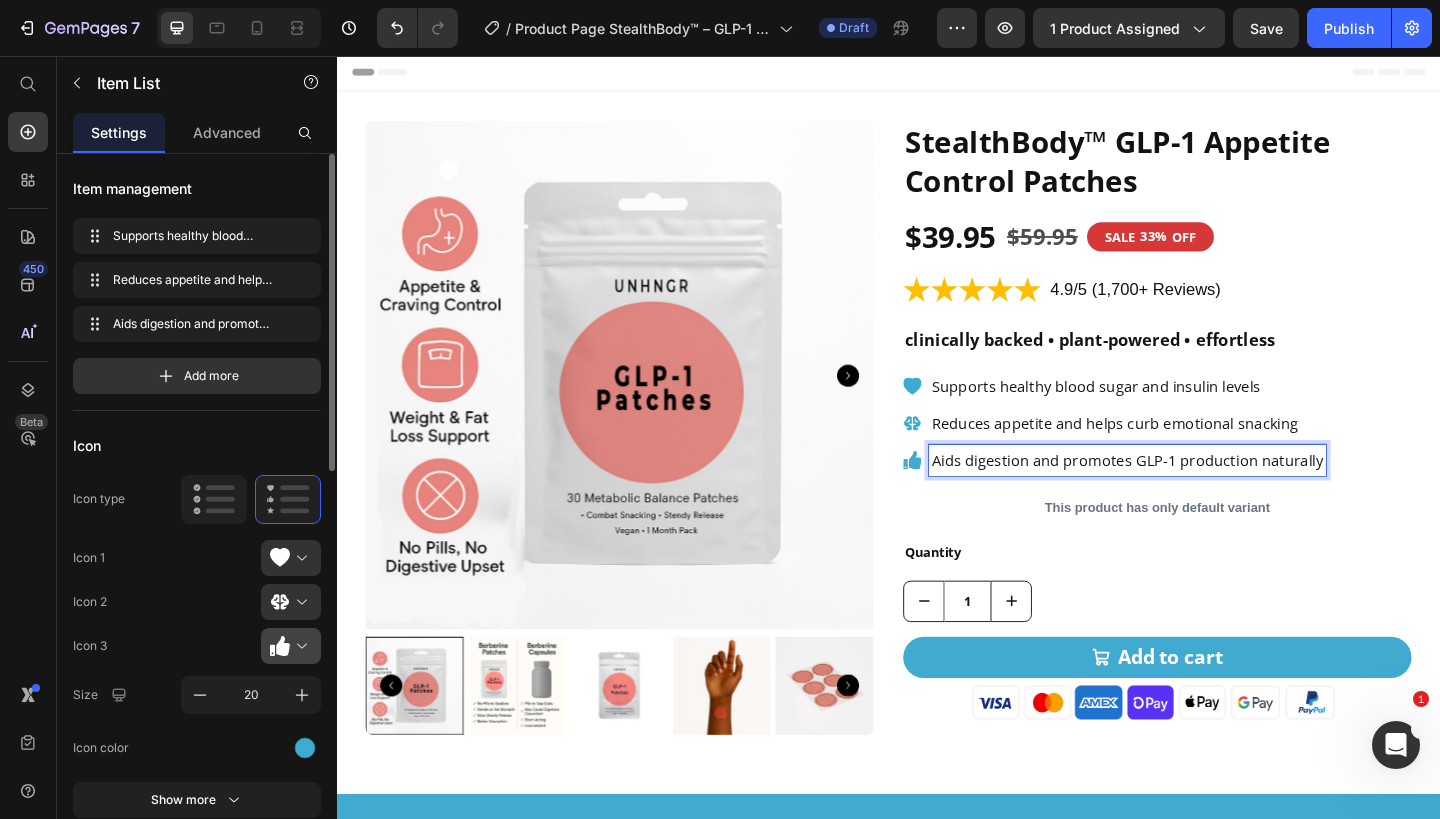 click at bounding box center [299, 646] 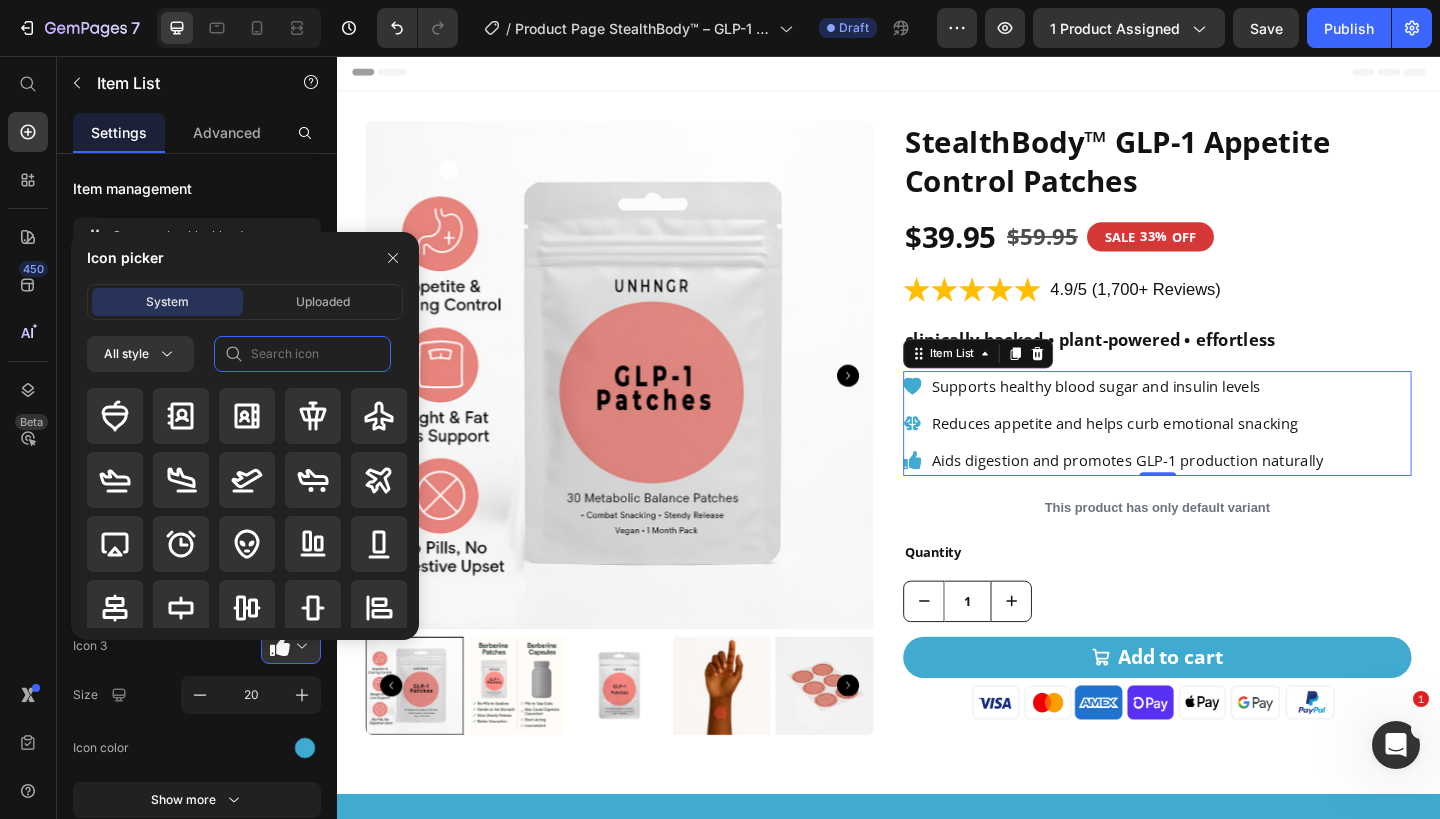 click 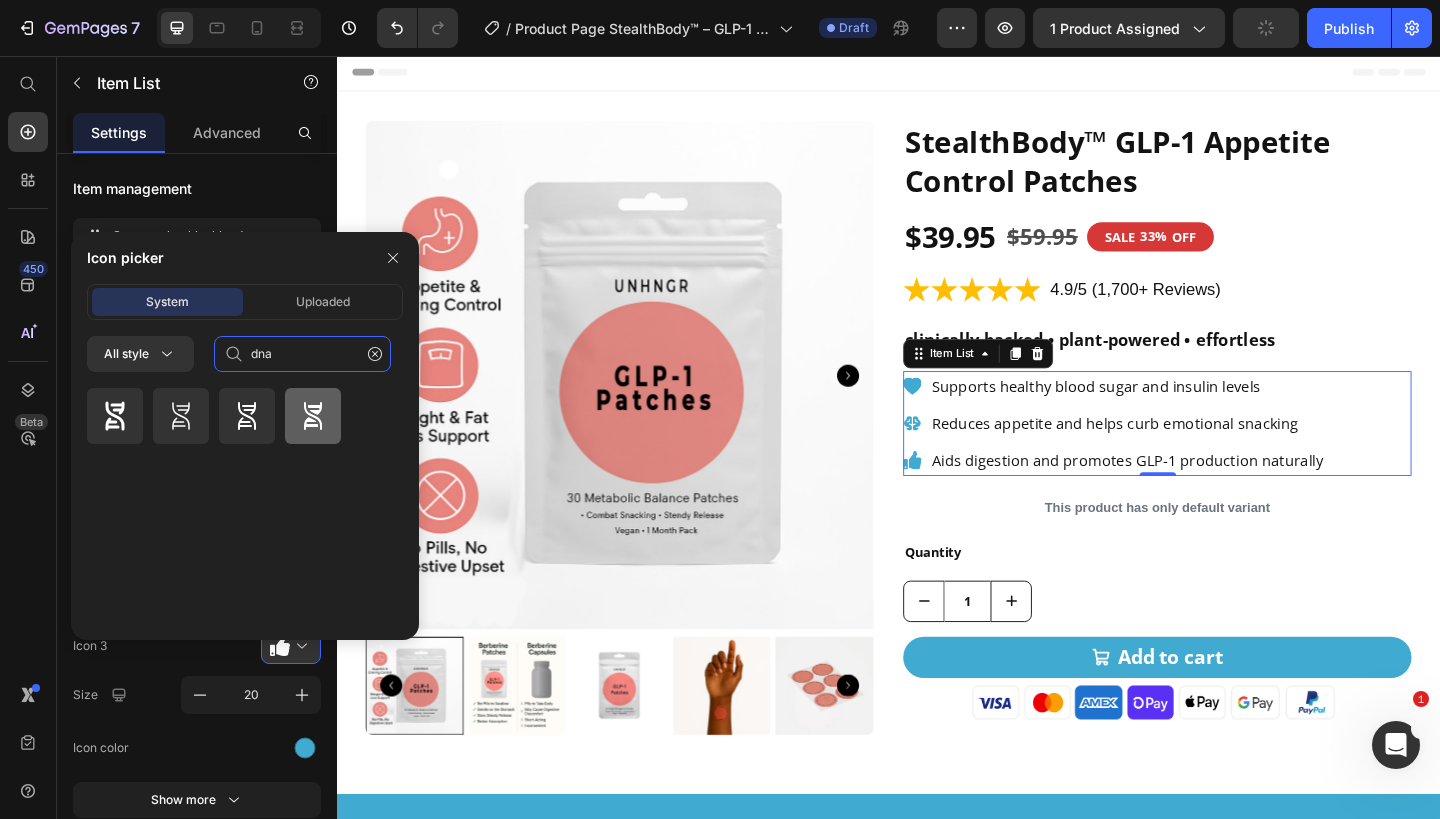 type on "dna" 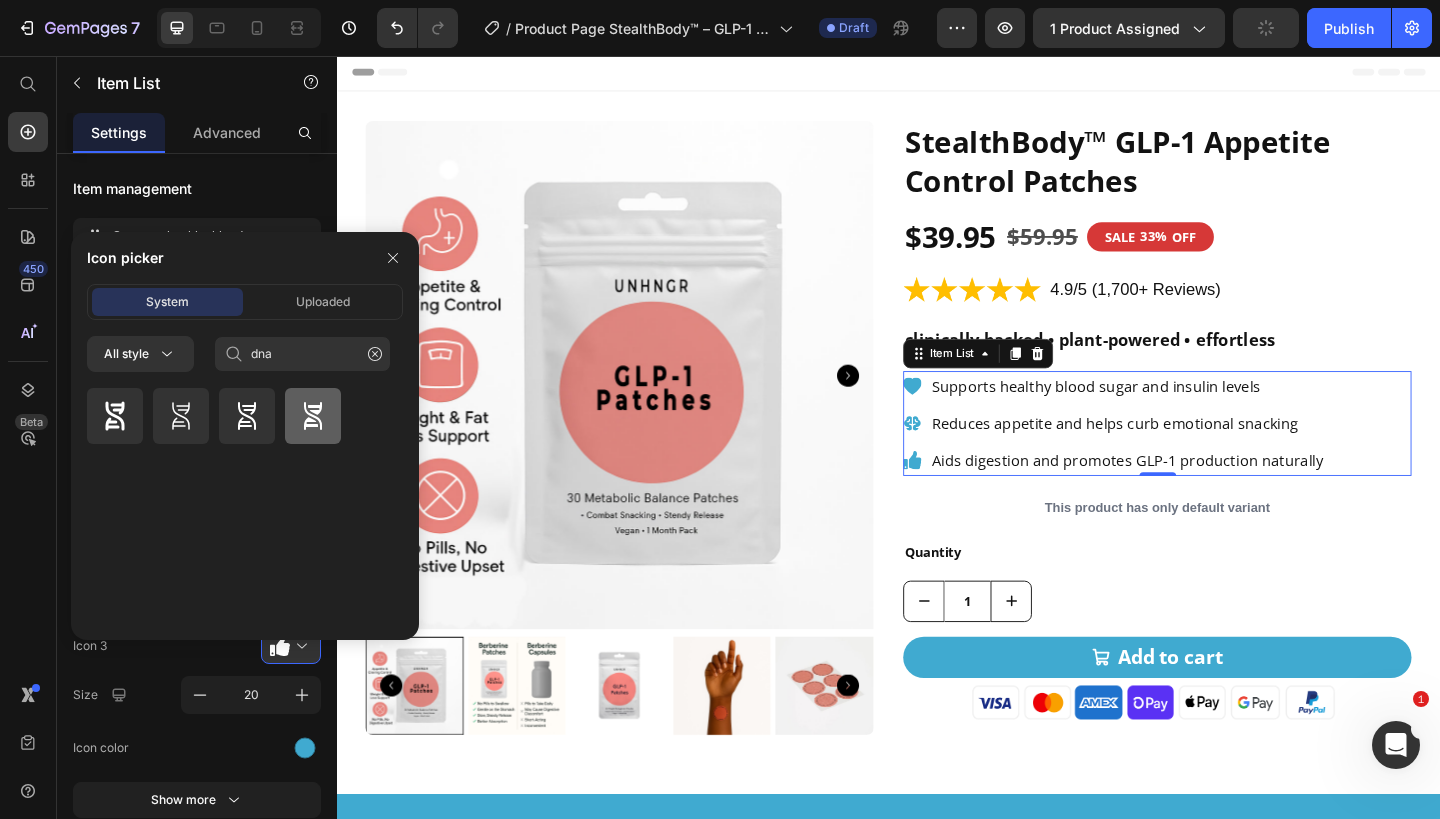 click 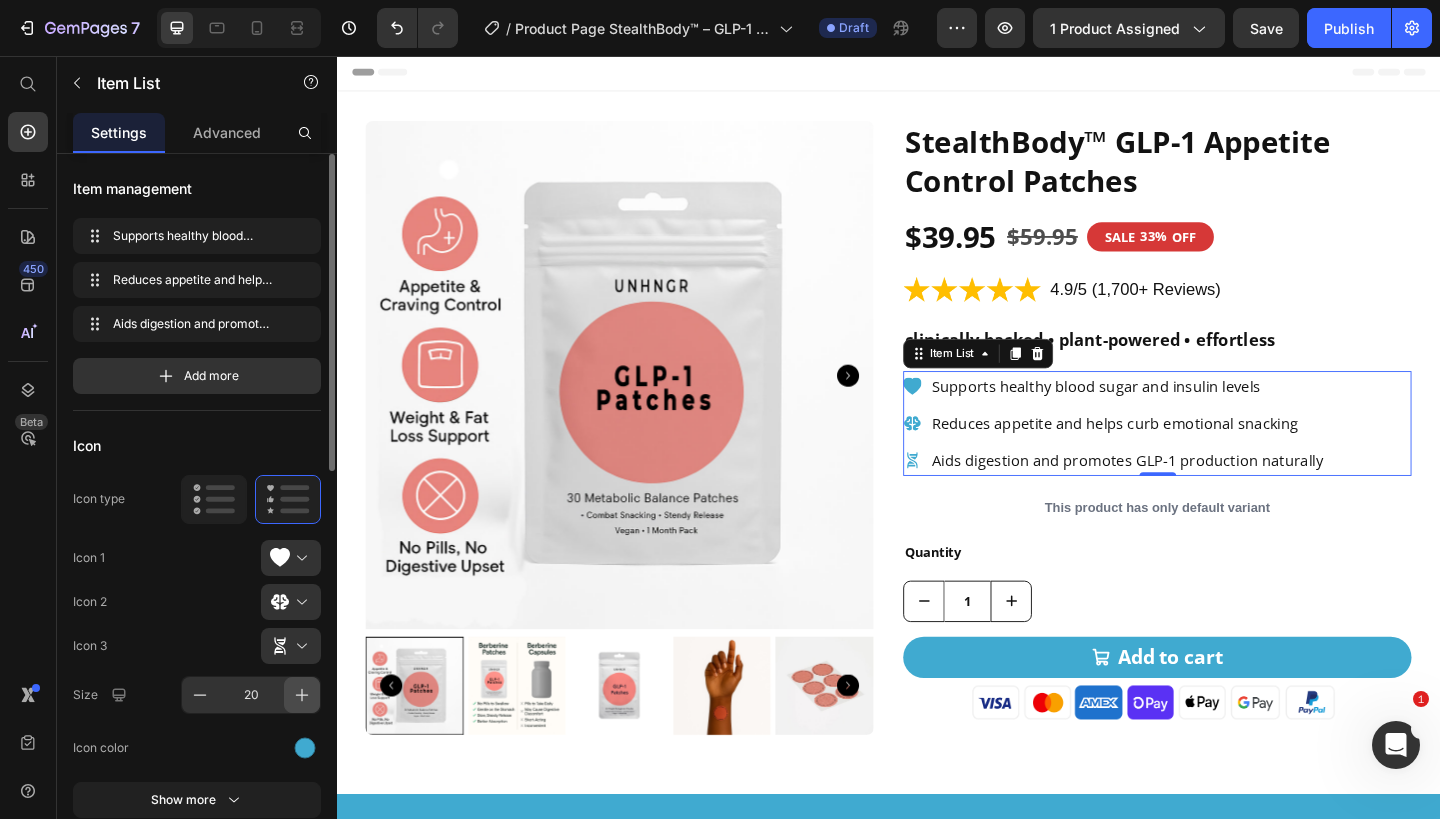 click 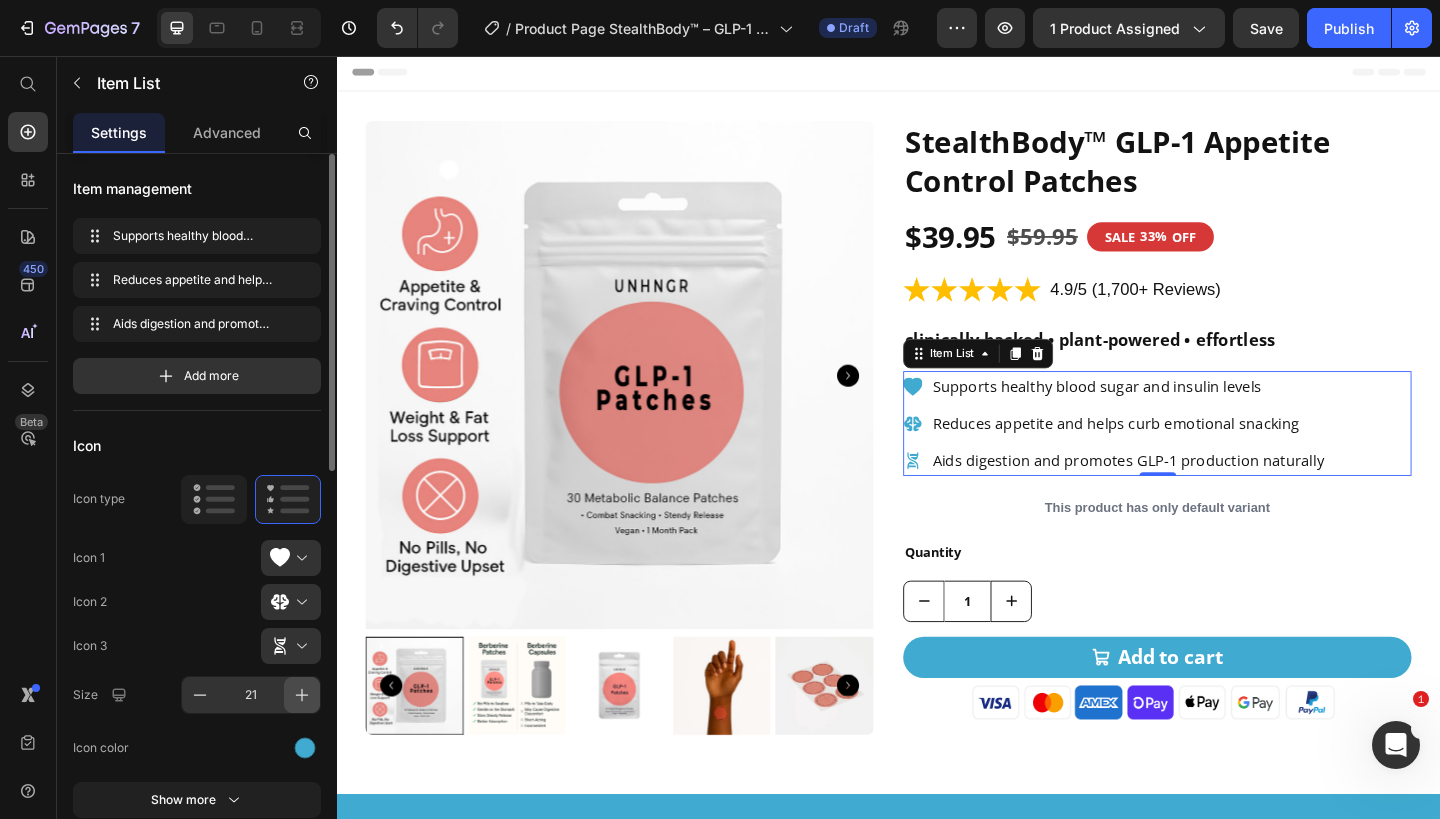click 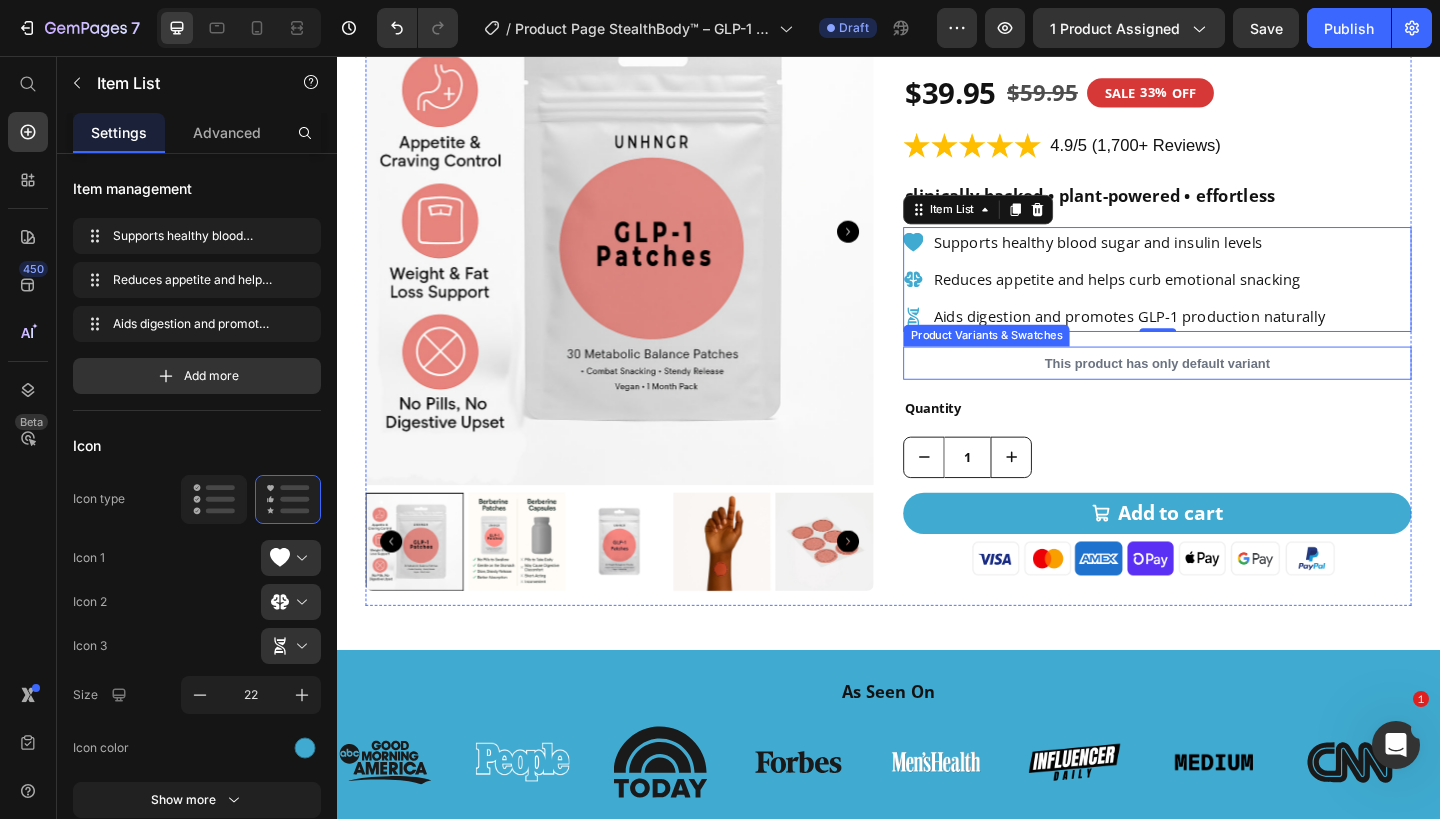 scroll, scrollTop: 203, scrollLeft: 0, axis: vertical 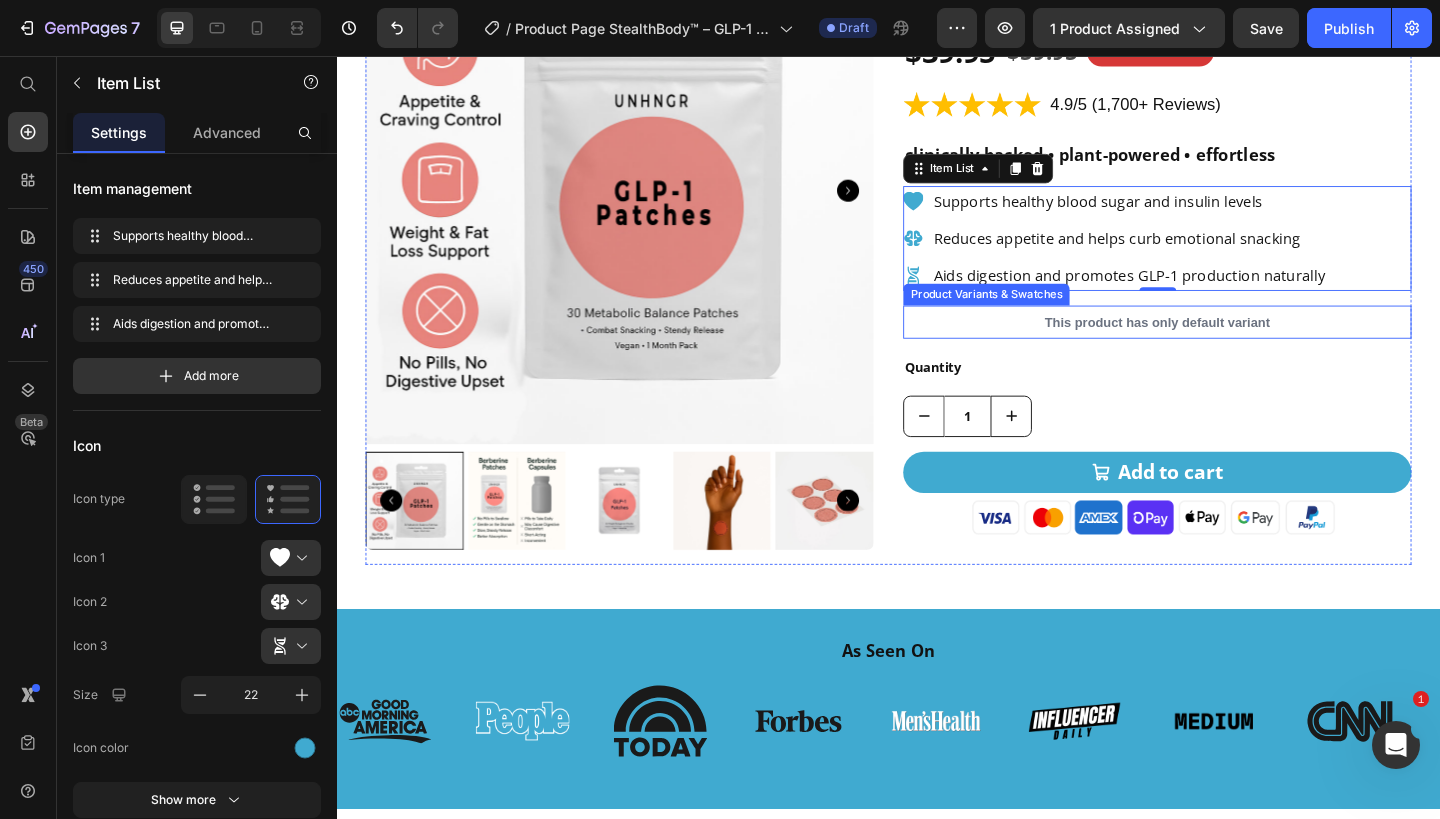 click on "This product has only default variant" at bounding box center (1229, 346) 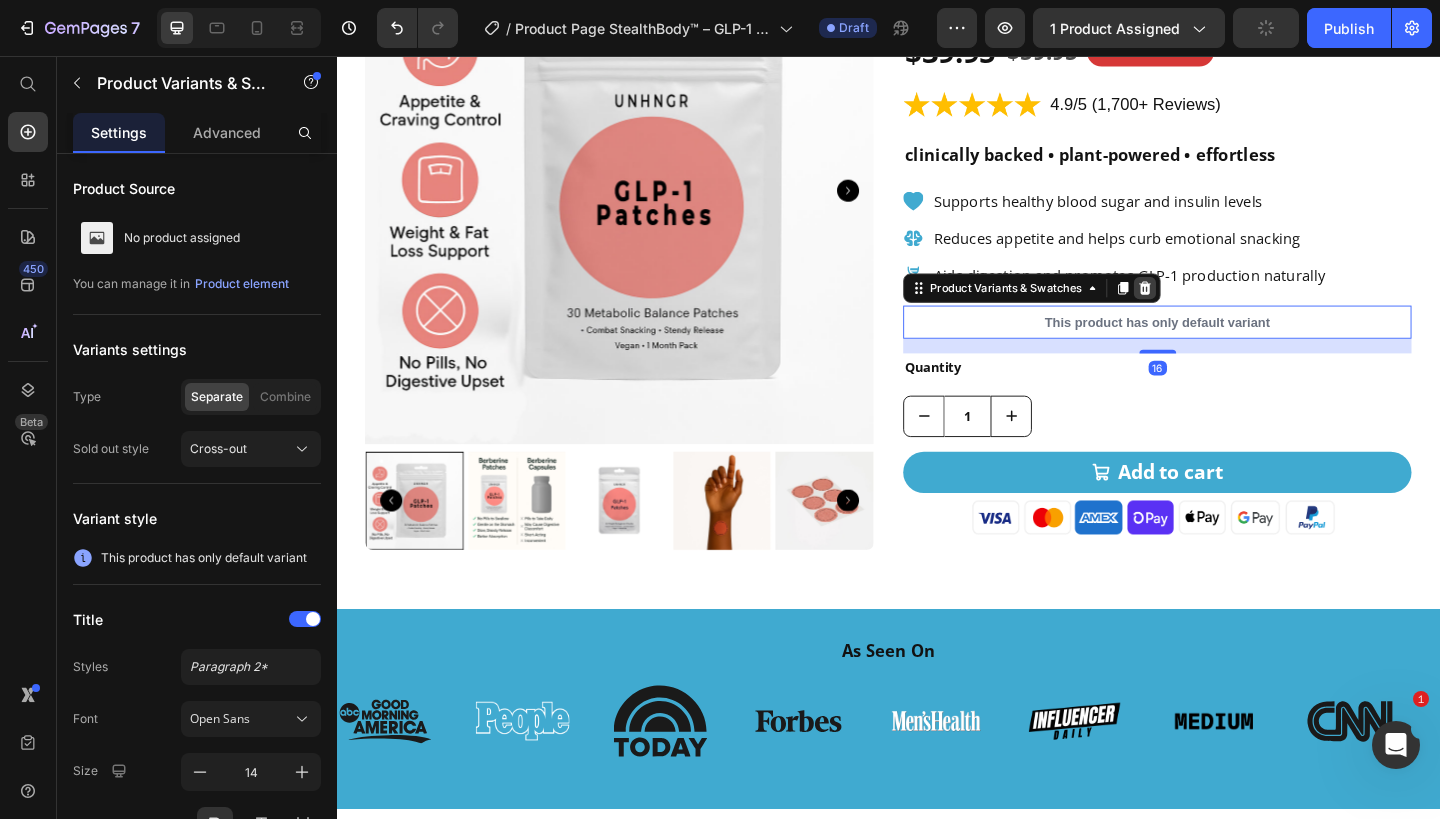 click at bounding box center (1216, 309) 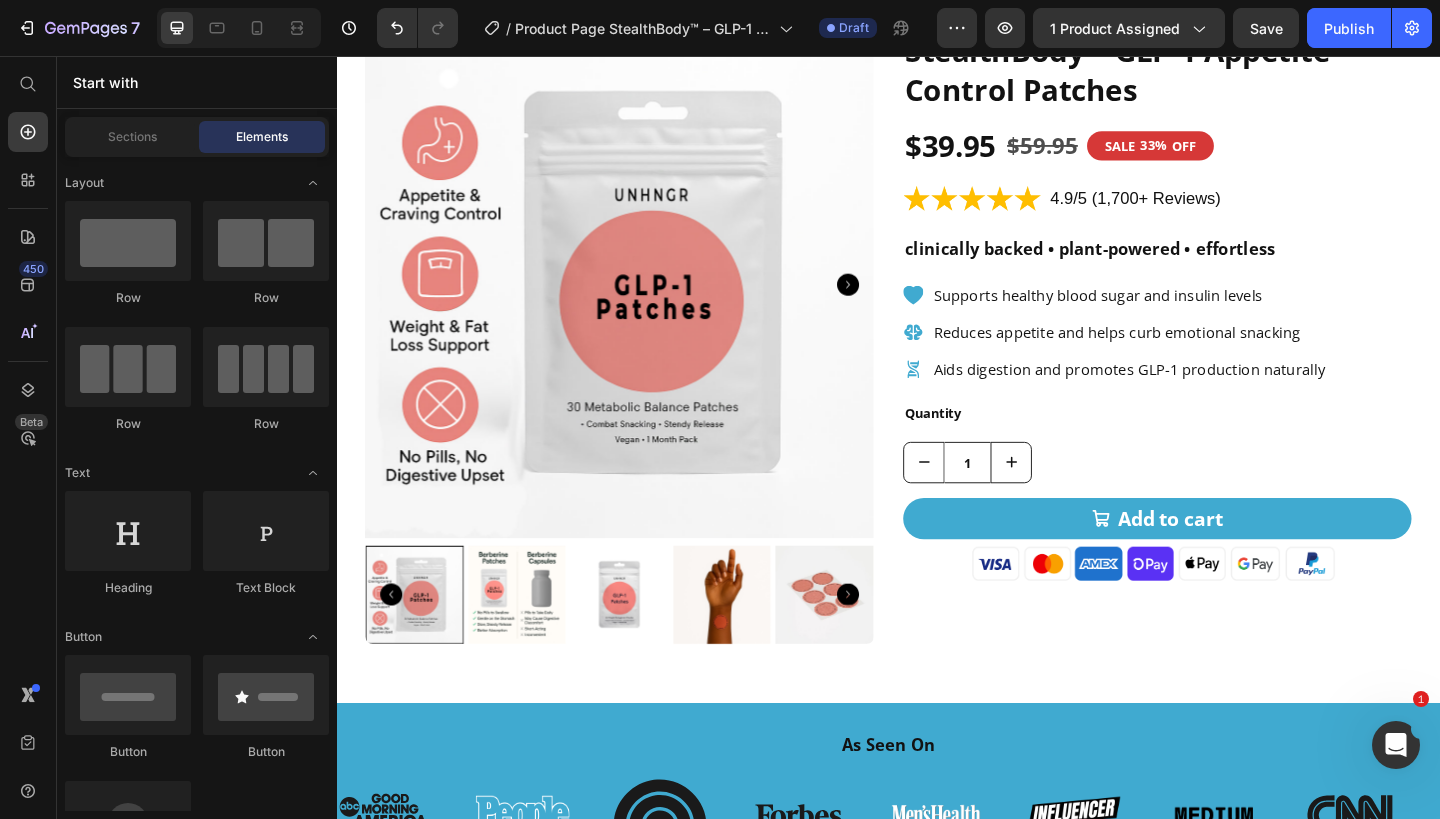 scroll, scrollTop: 105, scrollLeft: 0, axis: vertical 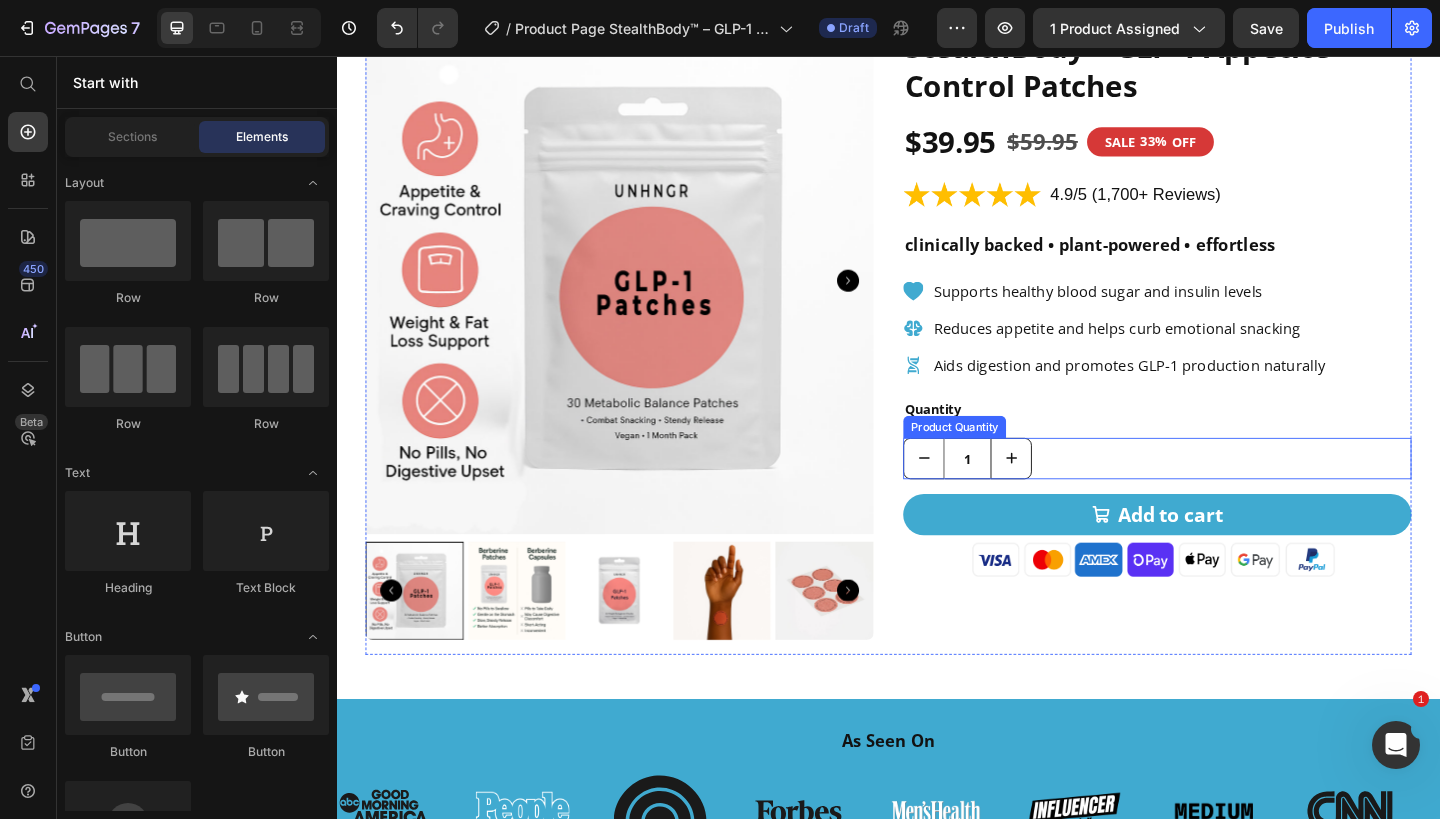 click on "1" at bounding box center (1229, 494) 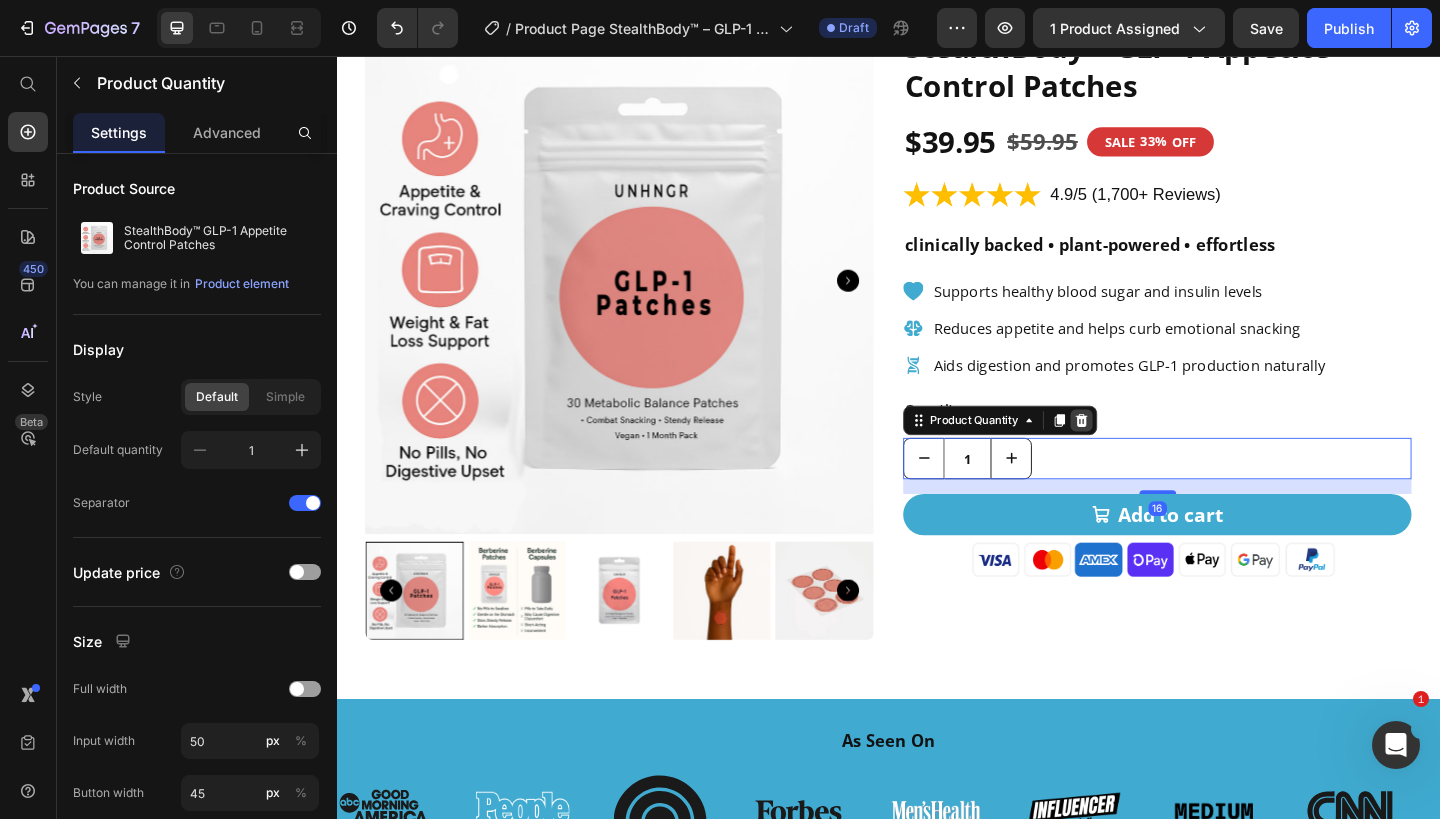 click 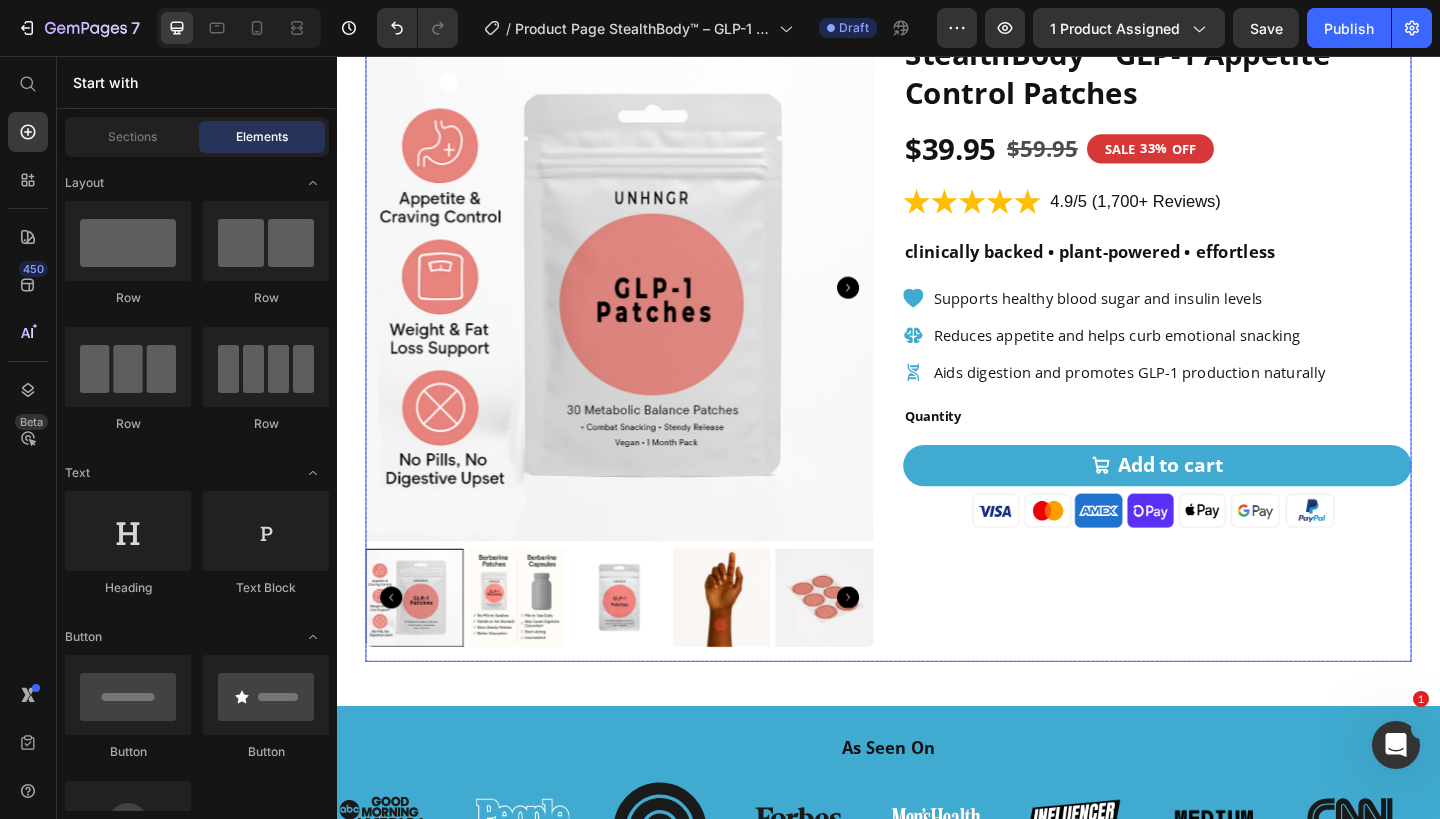 scroll, scrollTop: 92, scrollLeft: 0, axis: vertical 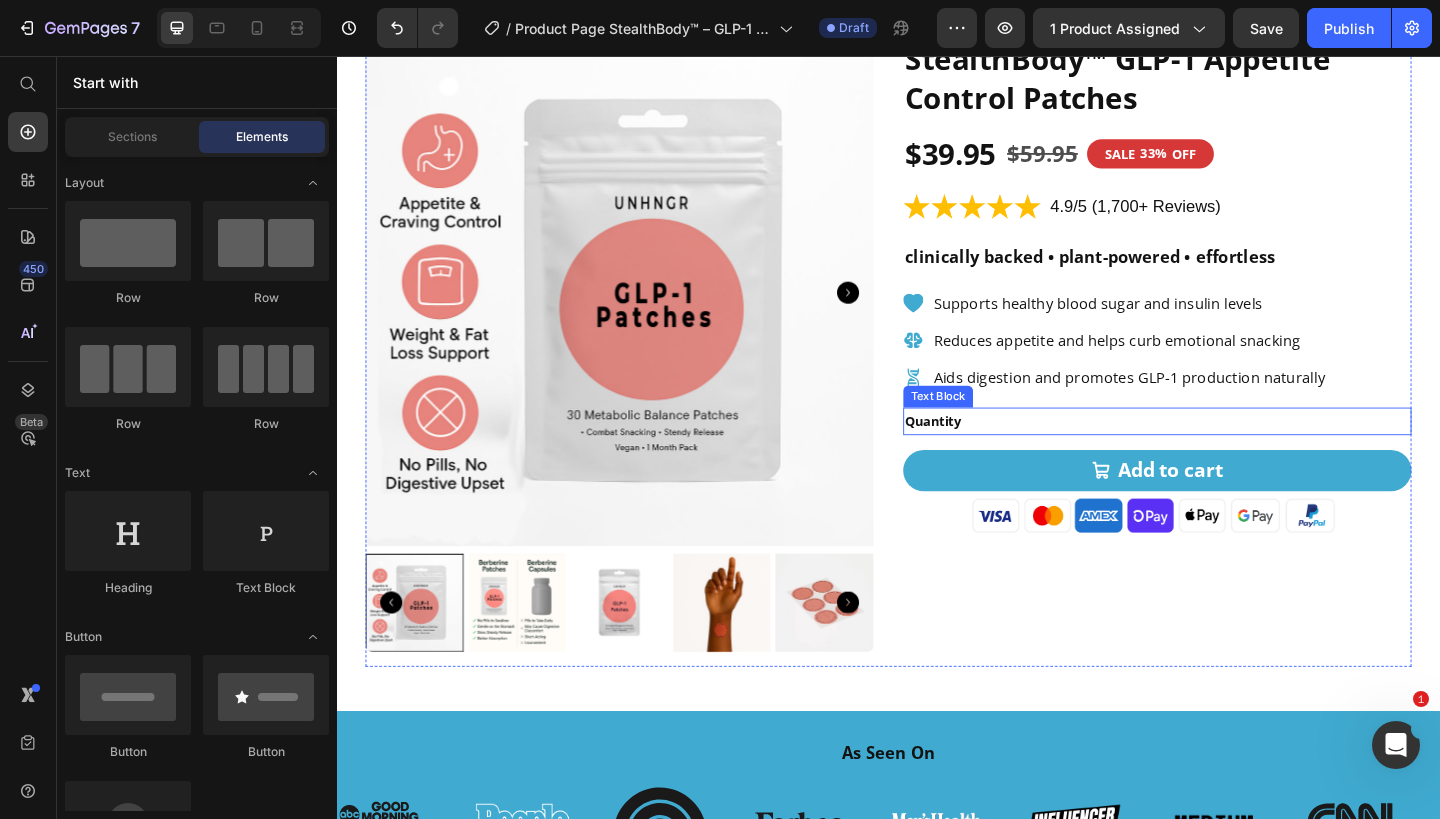 click on "Quantity" at bounding box center [1229, 453] 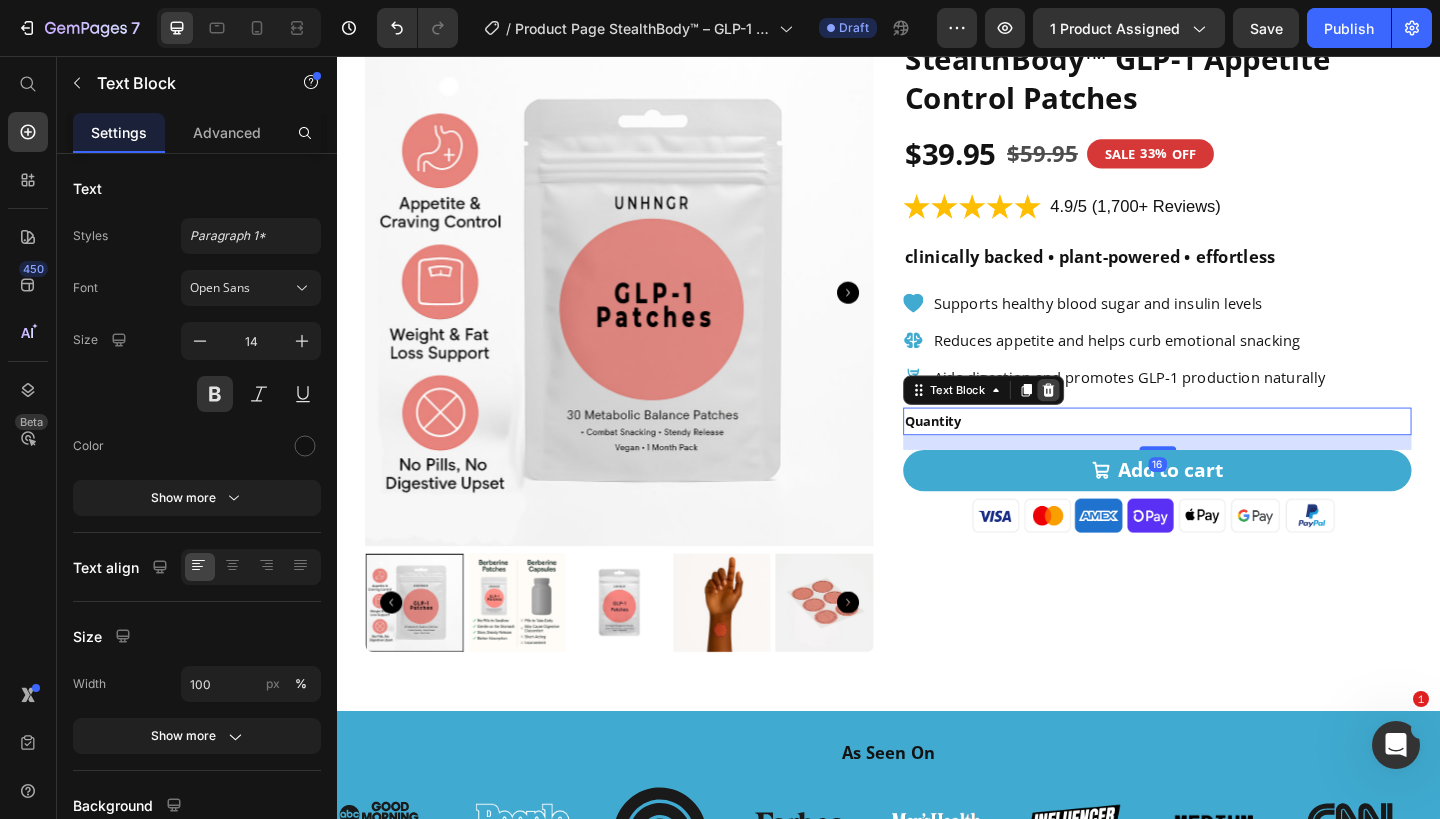 click 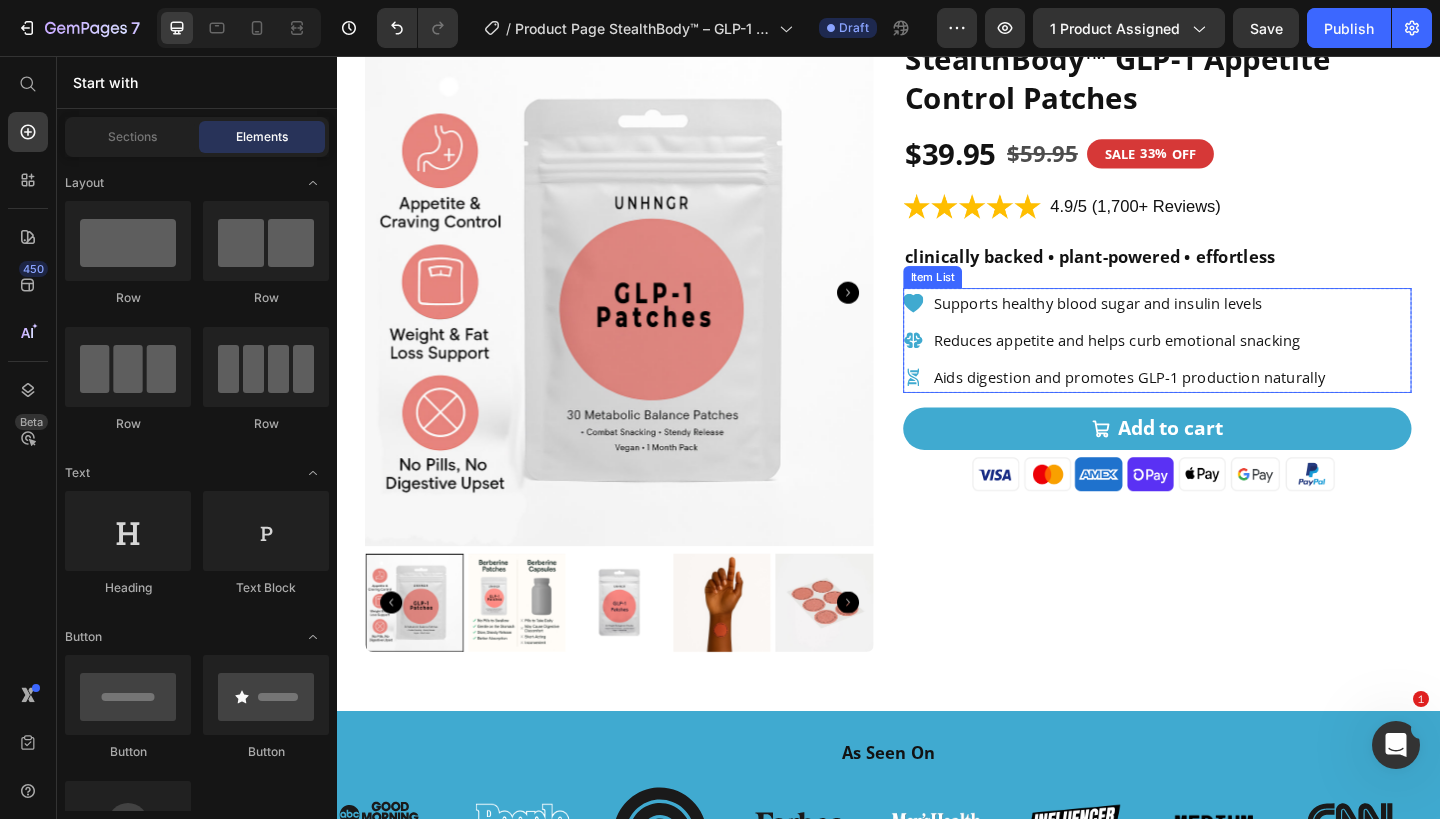 click on "Supports healthy blood sugar and insulin levels
Reduces appetite and helps curb emotional snacking
Aids digestion and promotes GLP-1 production naturally" at bounding box center (1229, 366) 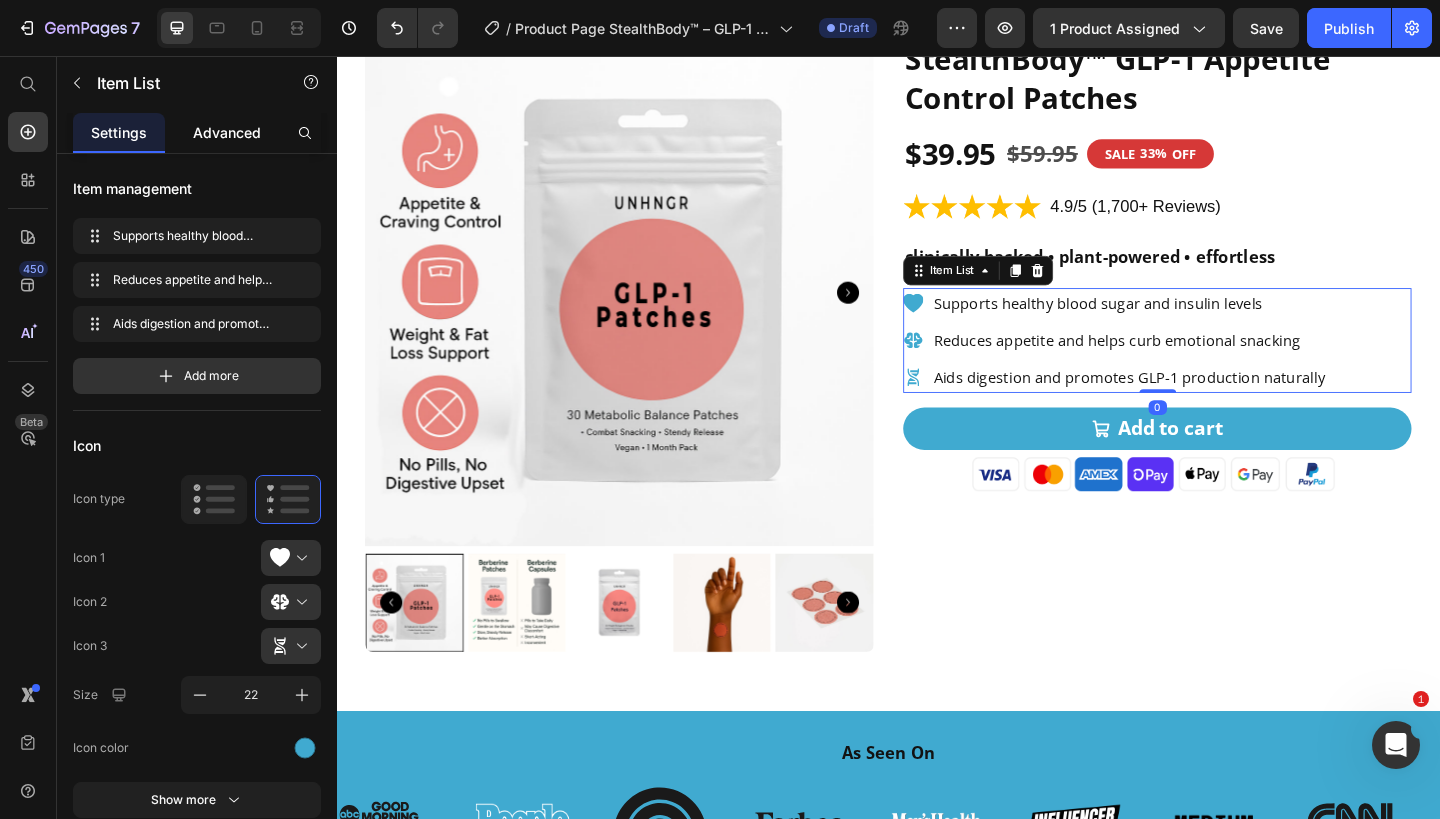 click on "Advanced" 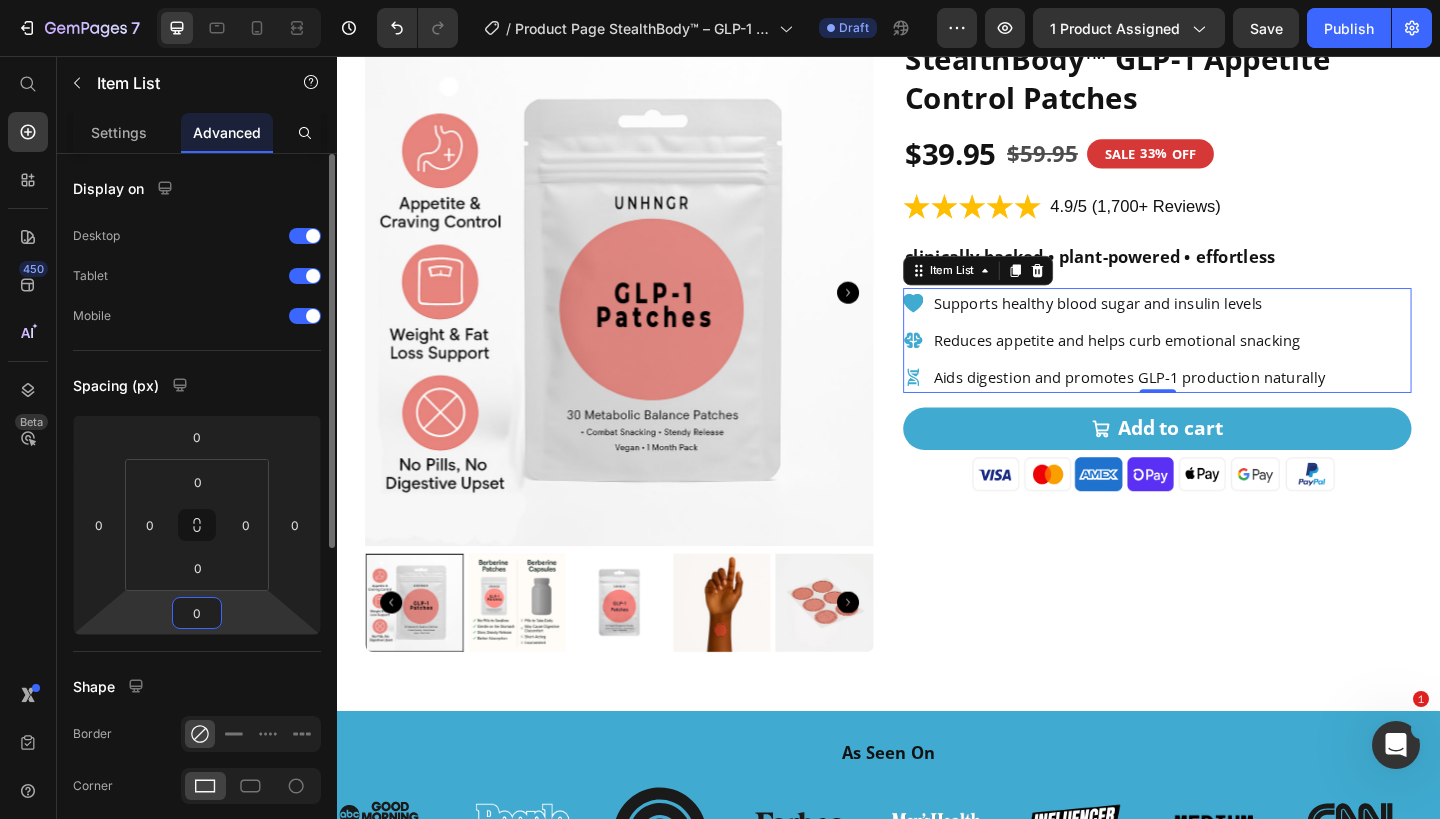 click on "0" at bounding box center [197, 613] 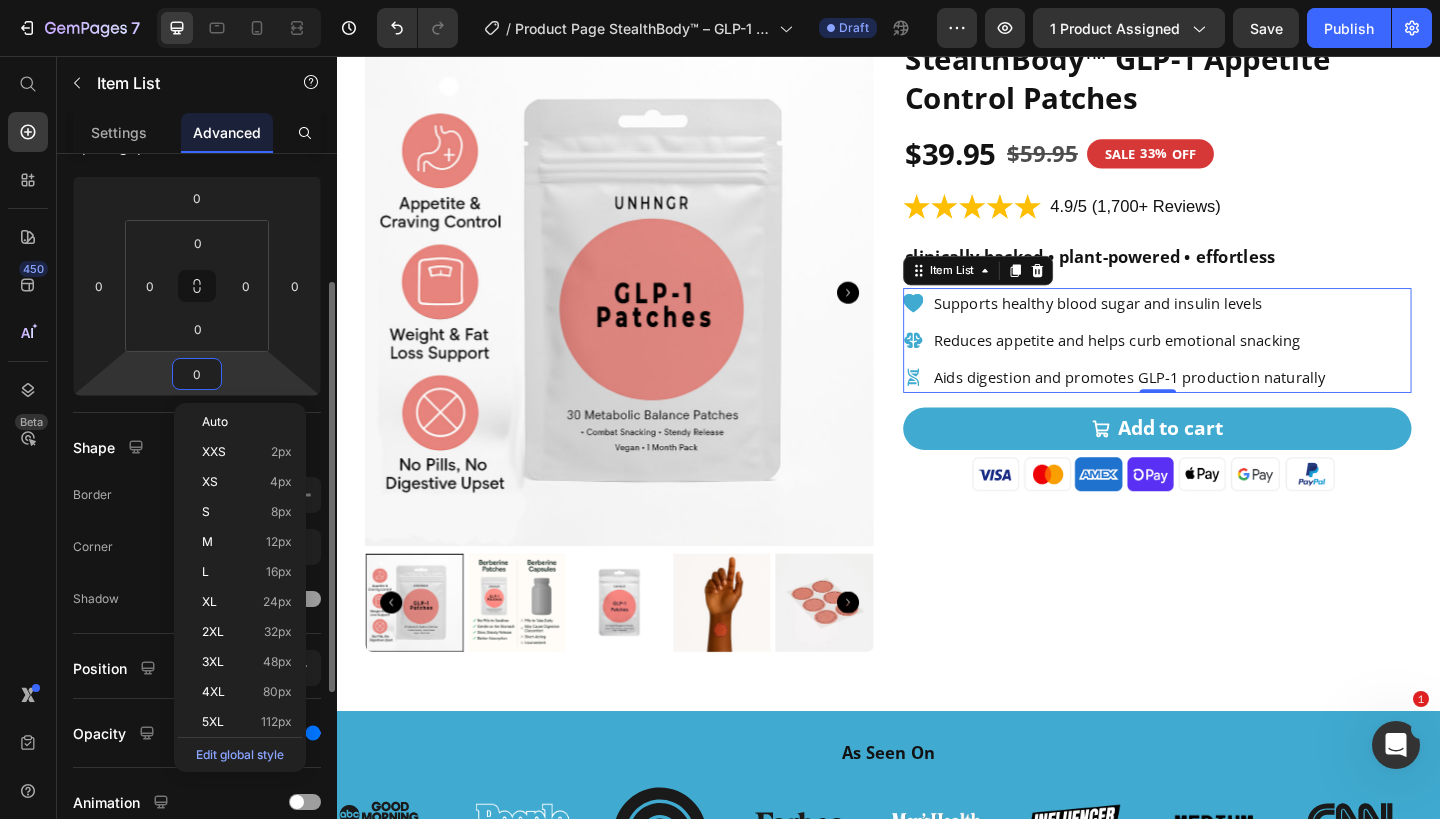 scroll, scrollTop: 253, scrollLeft: 0, axis: vertical 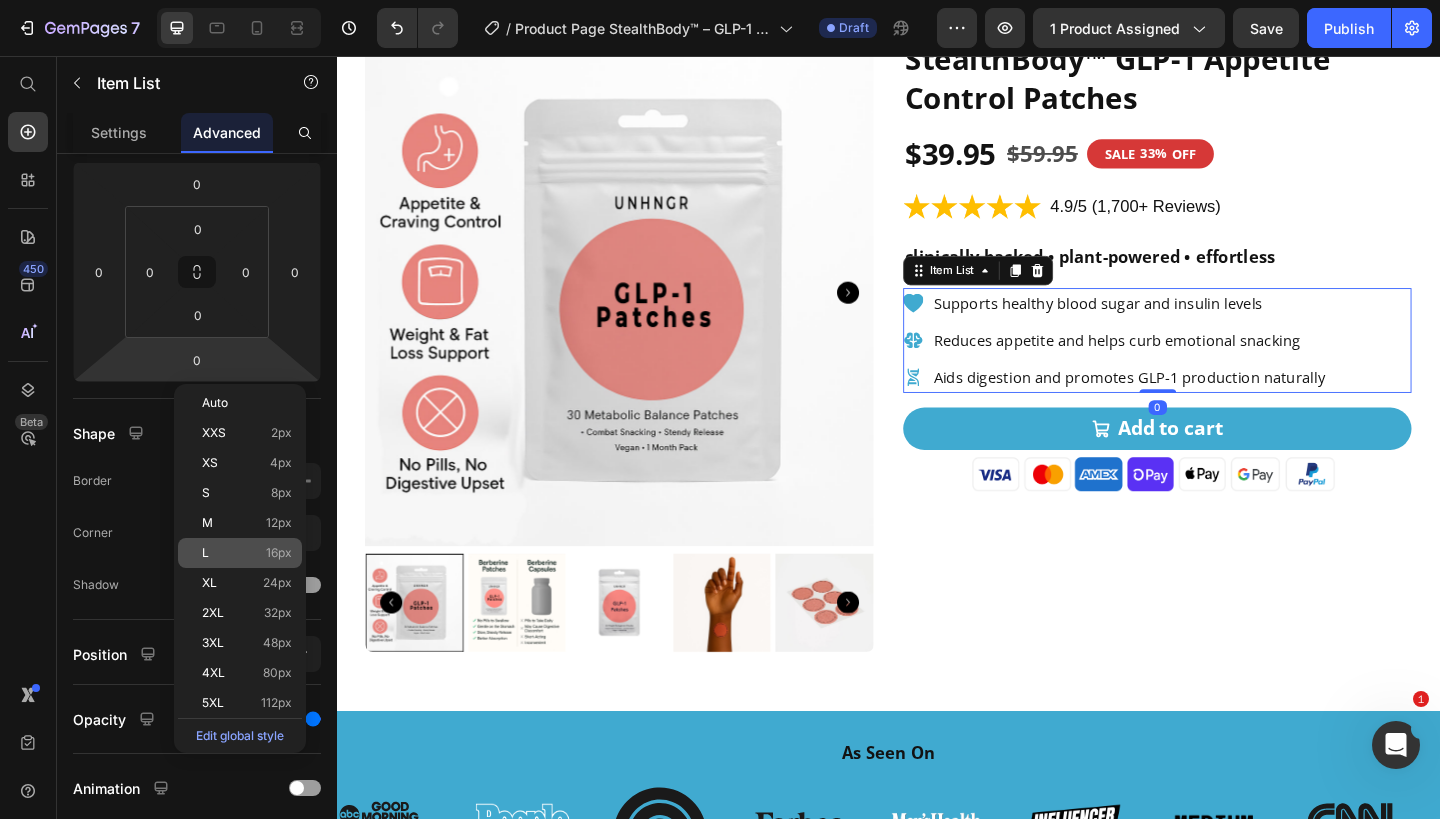 click on "L 16px" at bounding box center [247, 553] 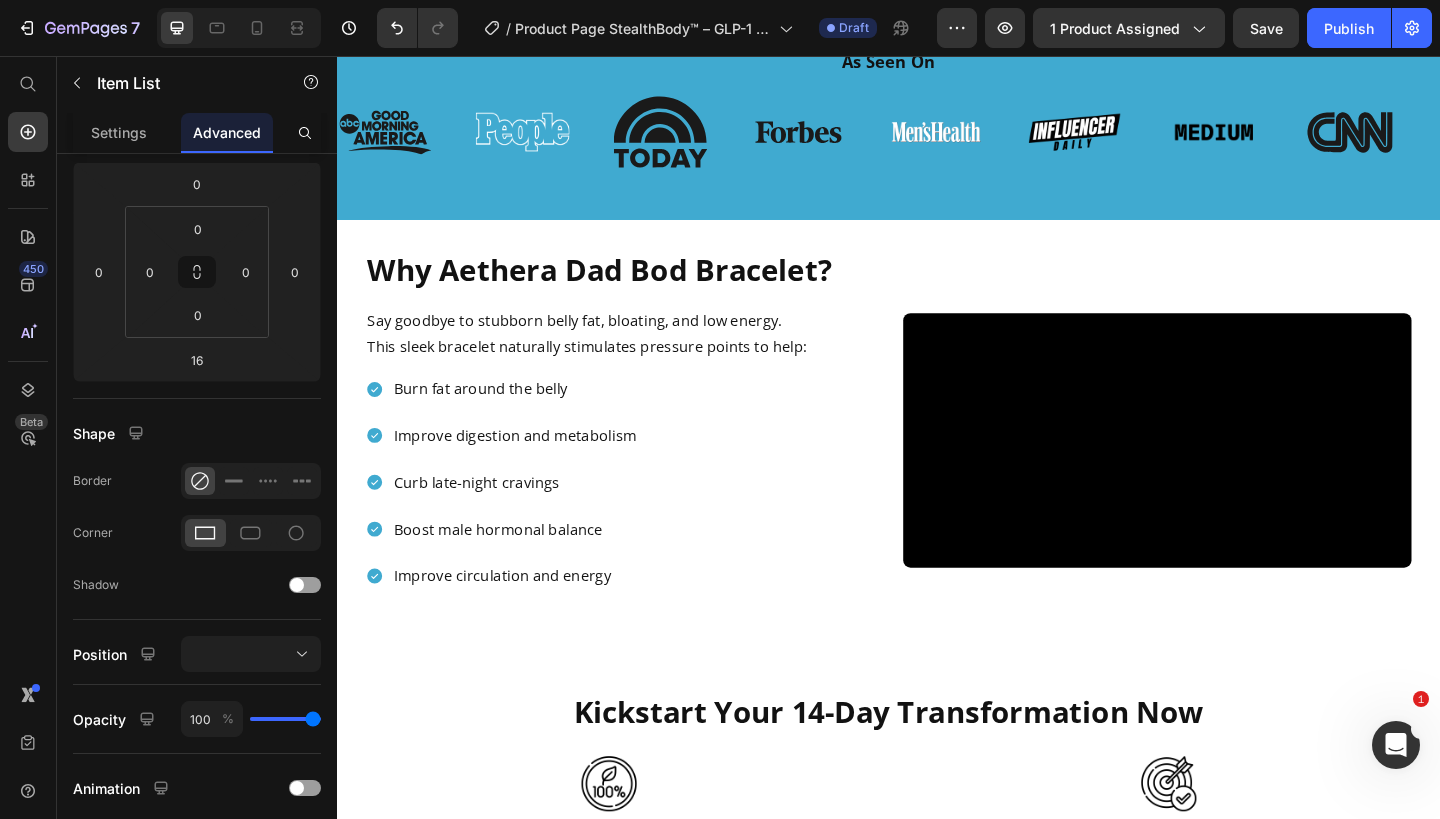 scroll, scrollTop: 852, scrollLeft: 0, axis: vertical 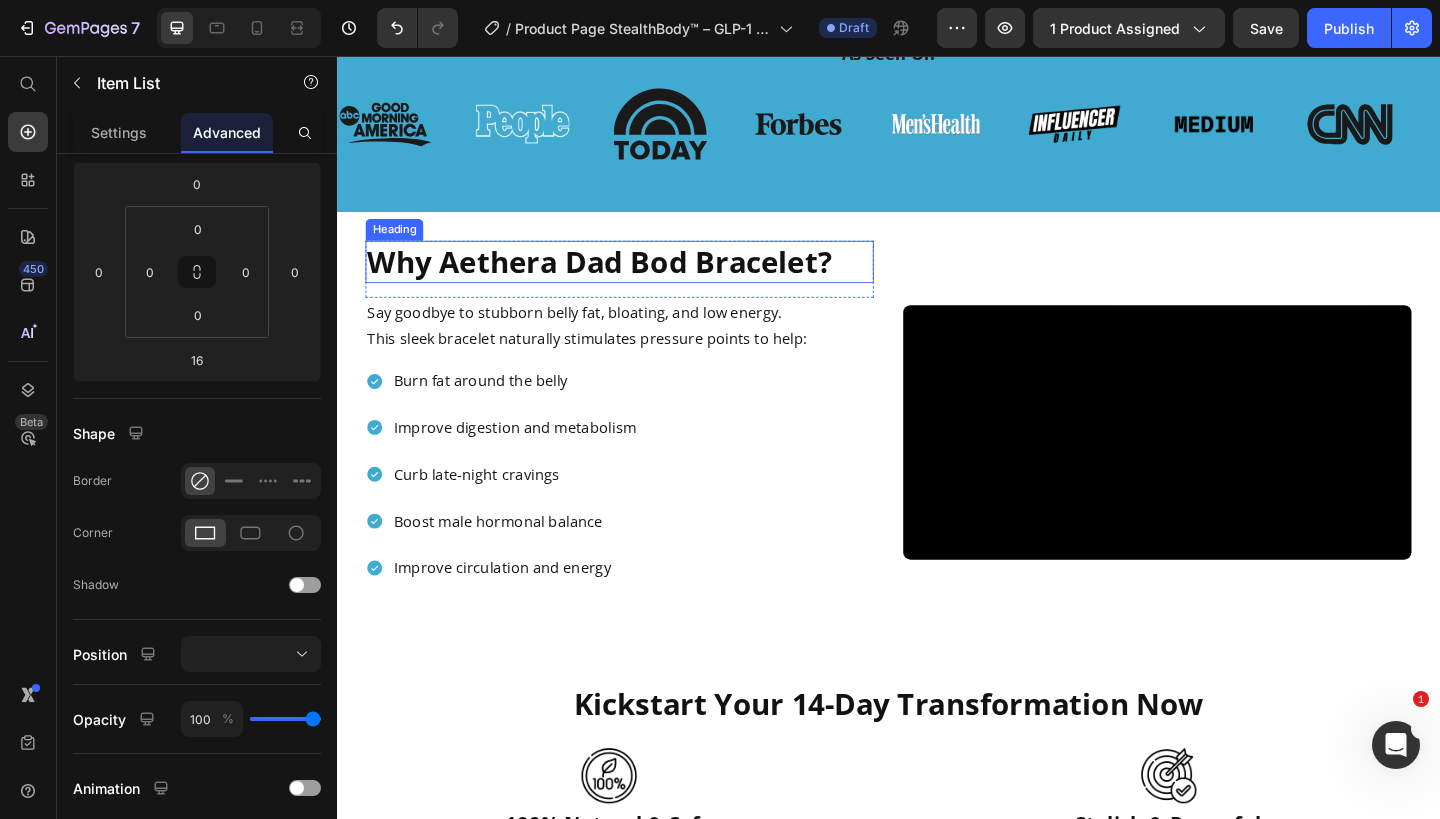 click on "Why Aethera Dad Bod Bracelet?" at bounding box center [644, 281] 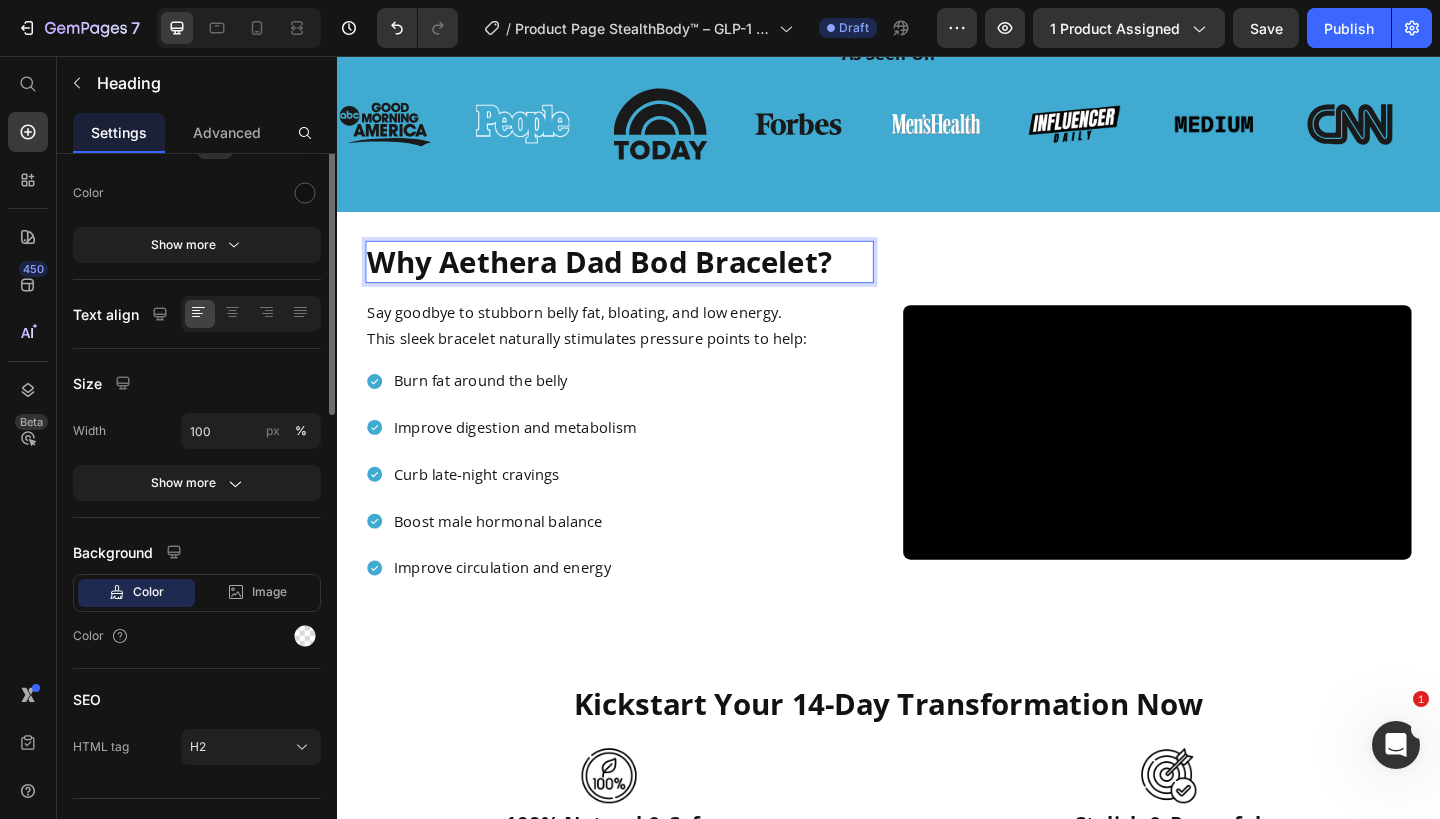 click on "Why Aethera Dad Bod Bracelet?" at bounding box center [644, 281] 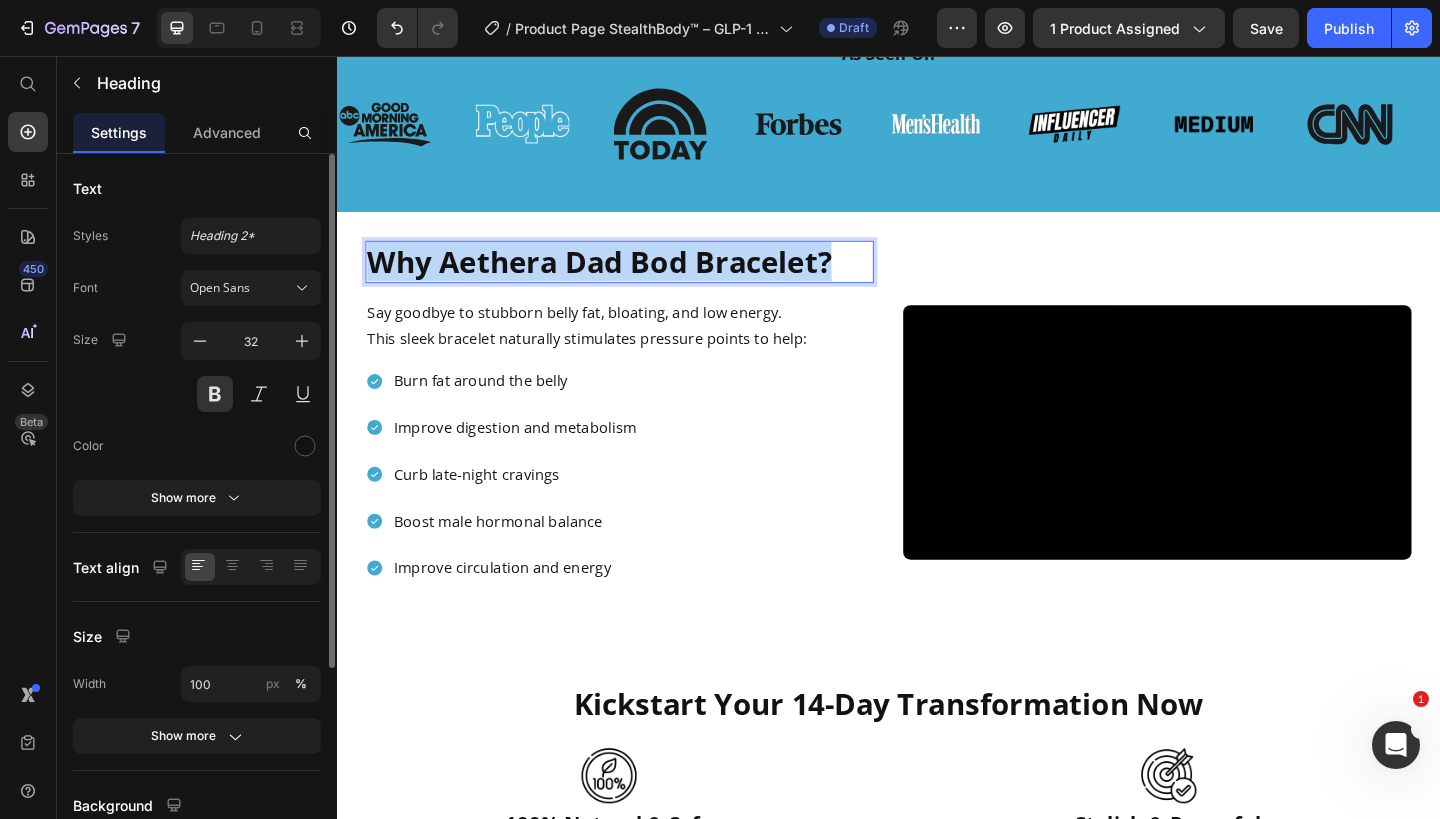 click on "Why Aethera Dad Bod Bracelet?" at bounding box center [644, 281] 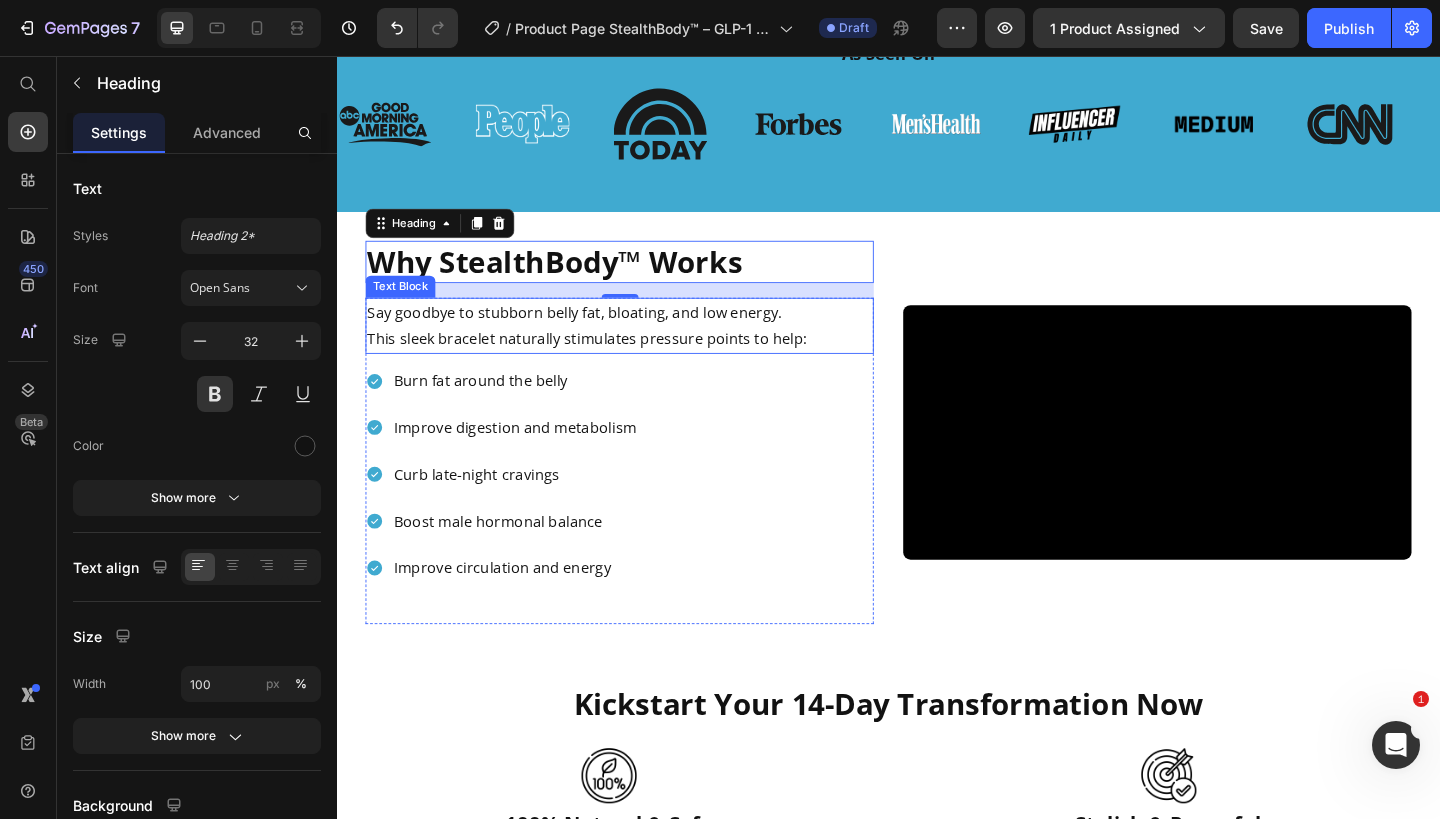 click on "This sleek bracelet naturally stimulates pressure points to help:" at bounding box center (644, 364) 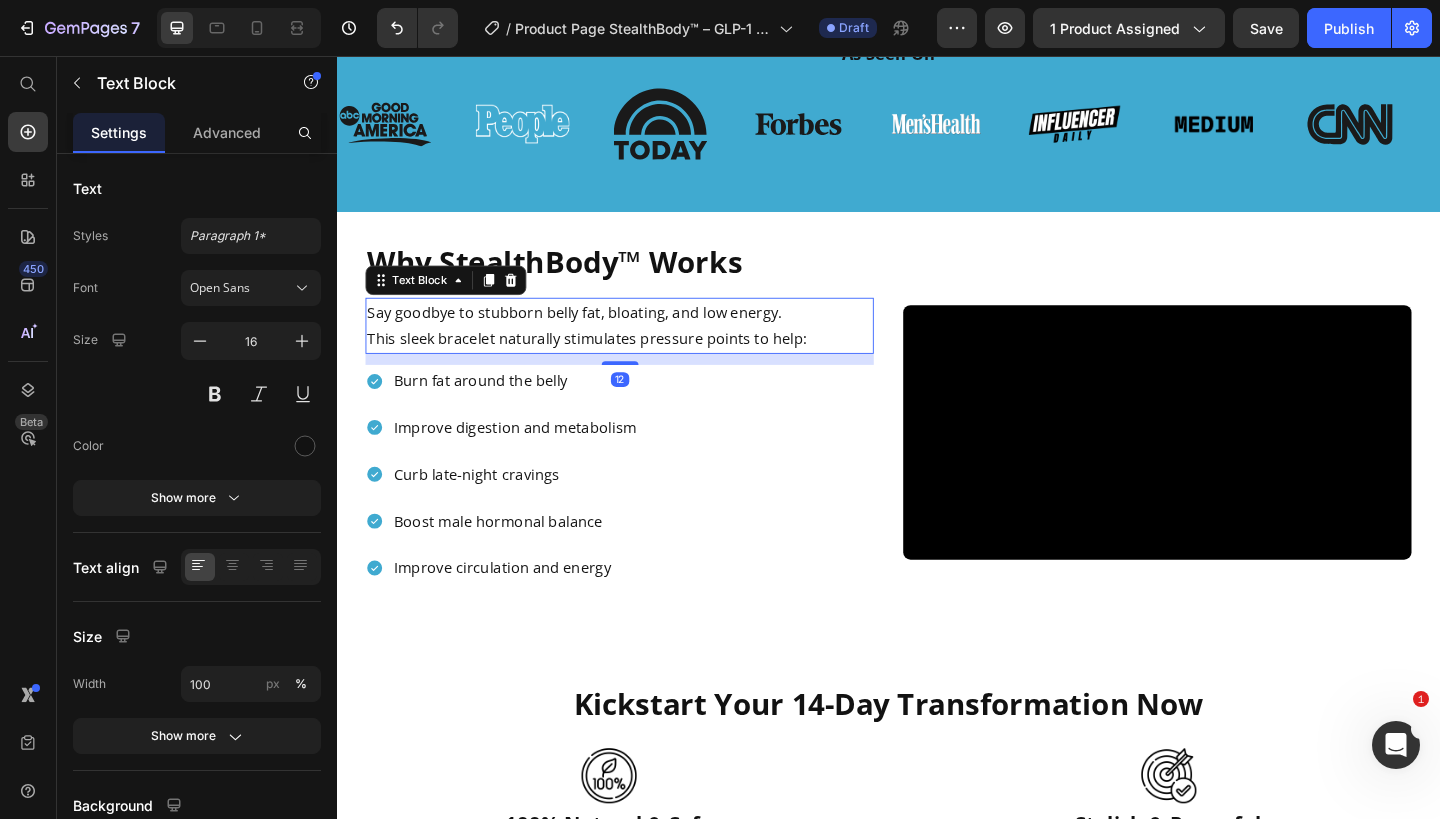 click on "This sleek bracelet naturally stimulates pressure points to help:" at bounding box center [644, 364] 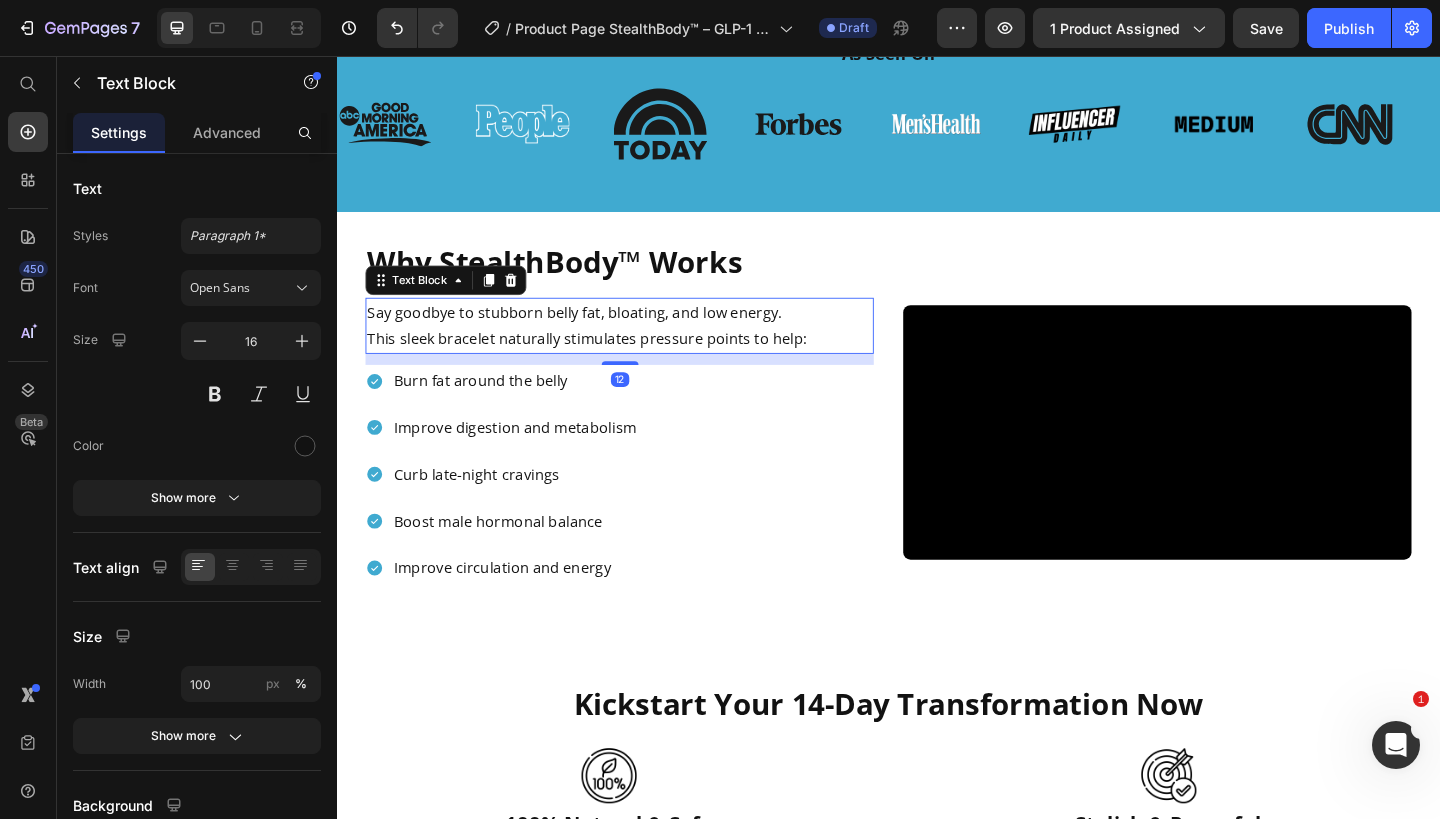 click on "This sleek bracelet naturally stimulates pressure points to help:" at bounding box center (644, 364) 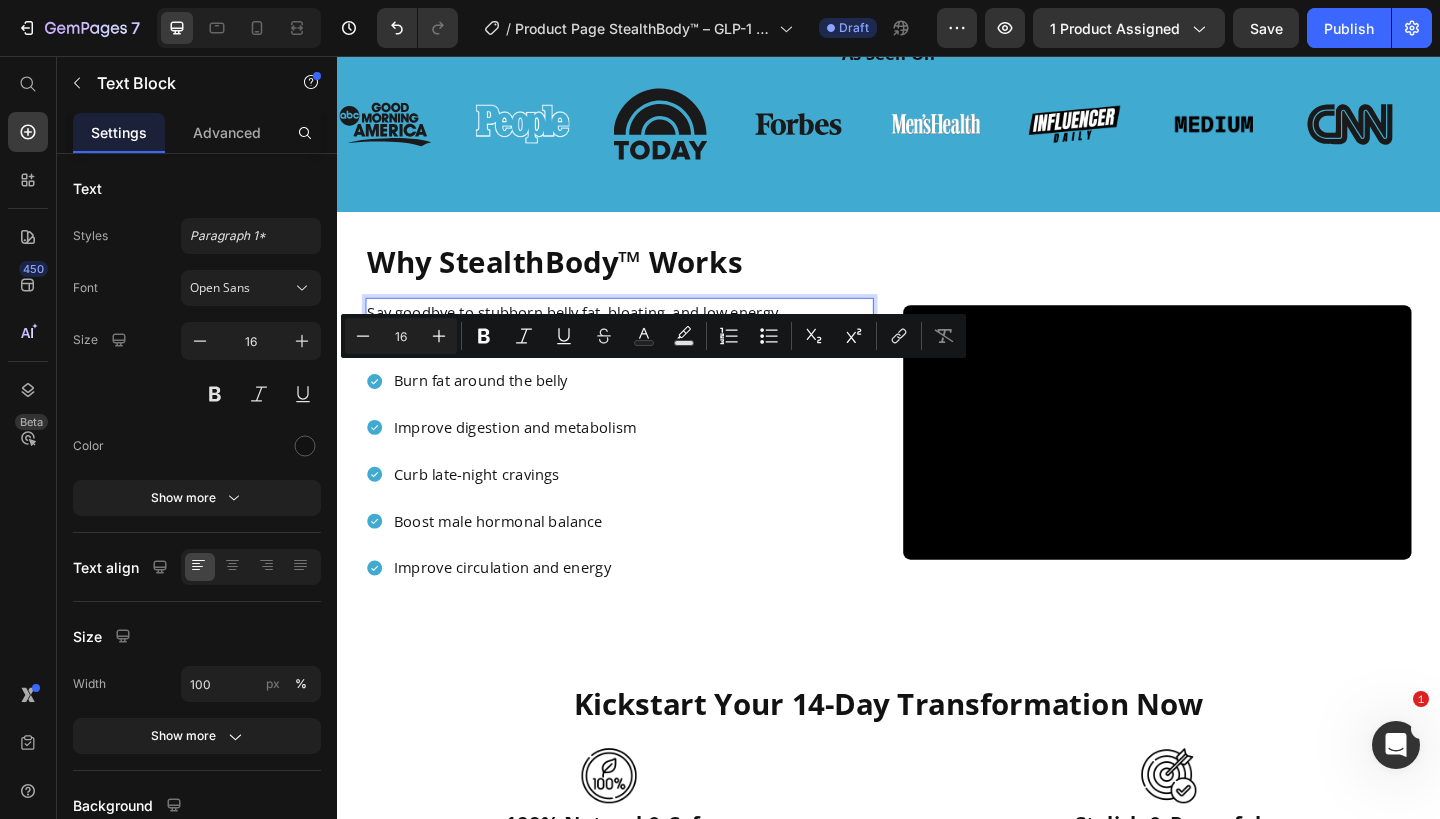 scroll, scrollTop: 837, scrollLeft: 0, axis: vertical 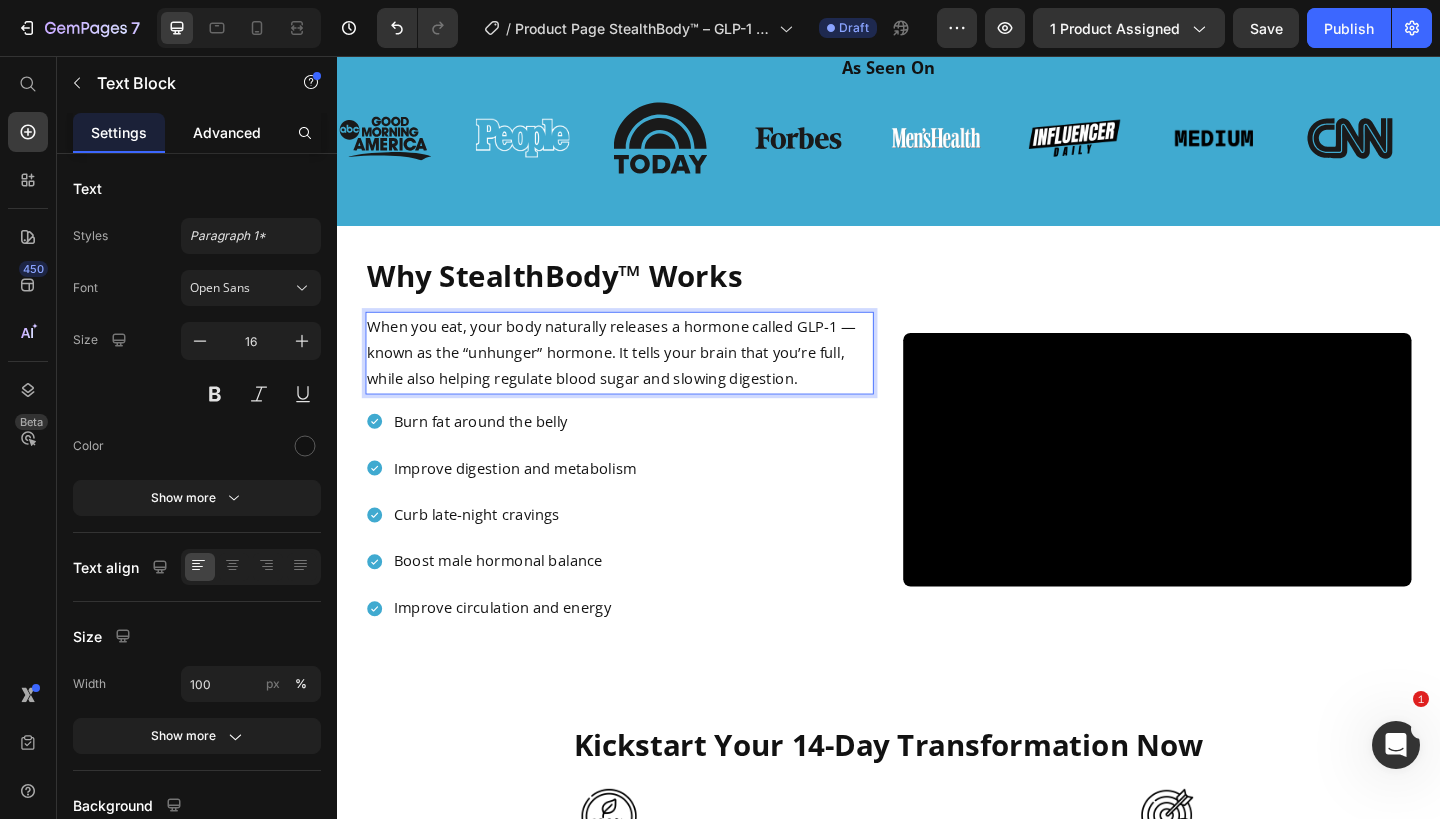 click on "Advanced" at bounding box center (227, 132) 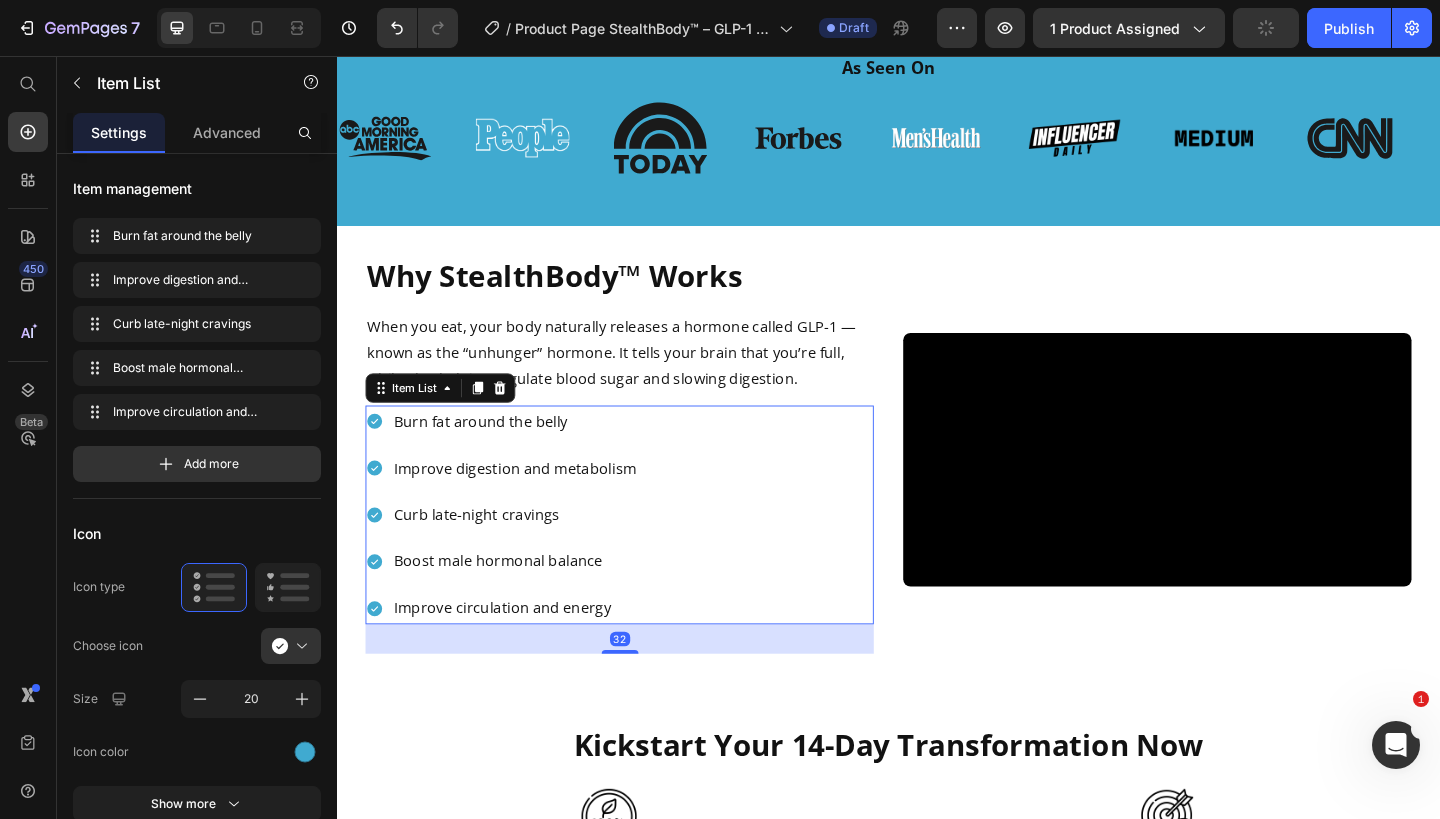 click on "Burn fat around the belly Improve digestion and metabolism Curb late-night cravings Boost male hormonal balance Improve circulation and energy" at bounding box center (644, 556) 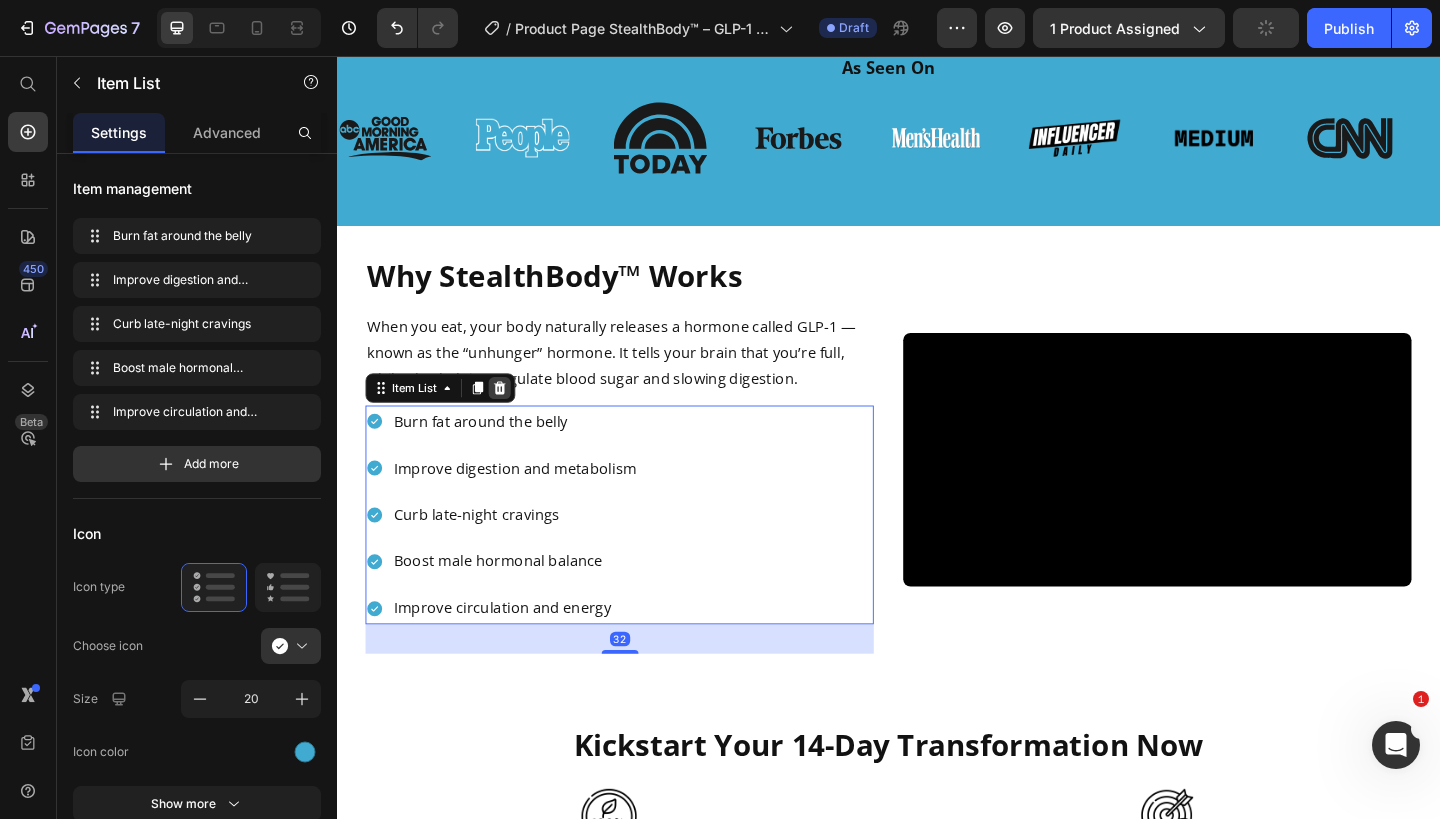 click 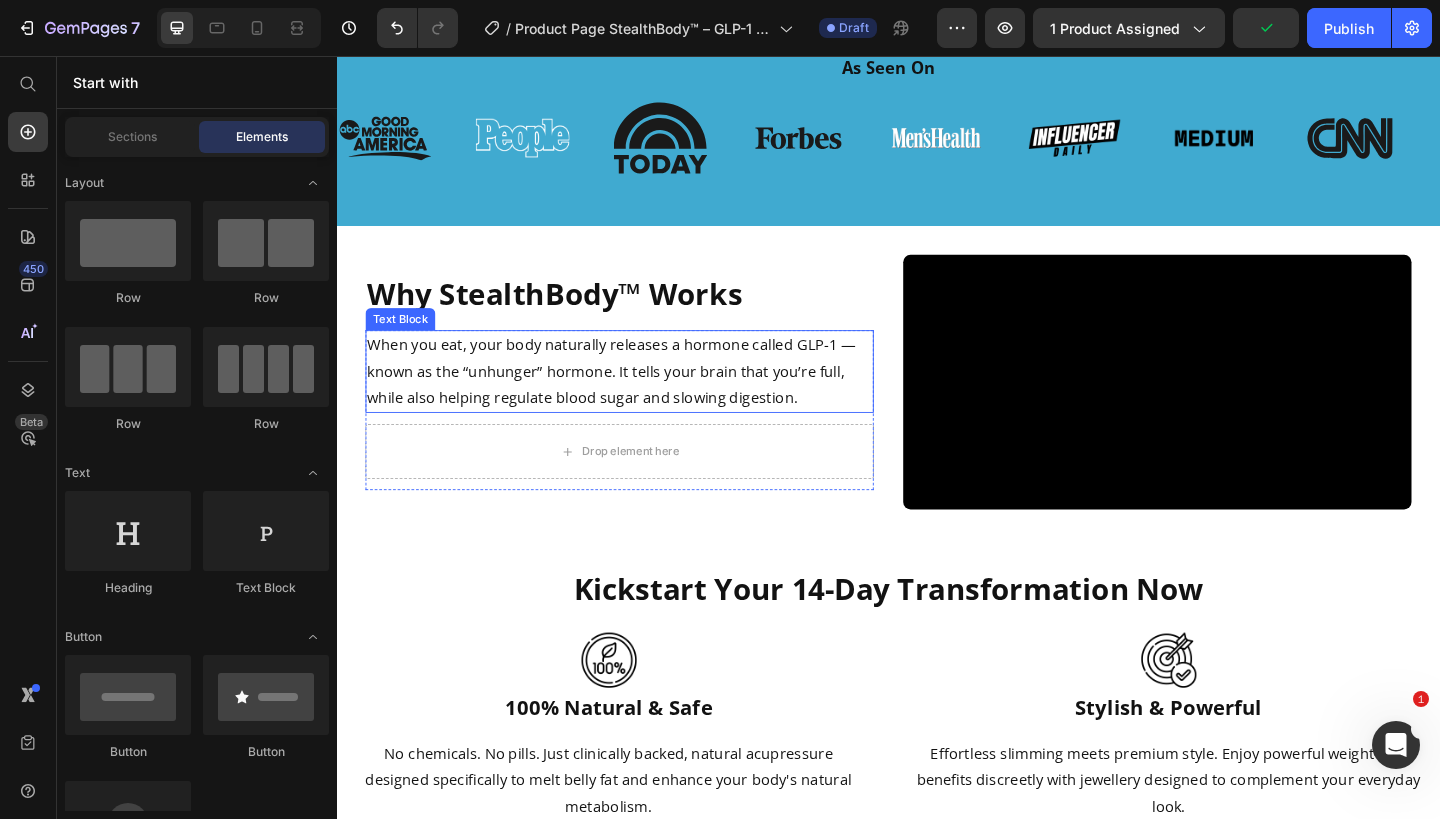 click on "When you eat, your body naturally releases a hormone called GLP-1 — known as the “unhunger” hormone. It tells your brain that you’re full, while also helping regulate blood sugar and slowing digestion." at bounding box center (644, 400) 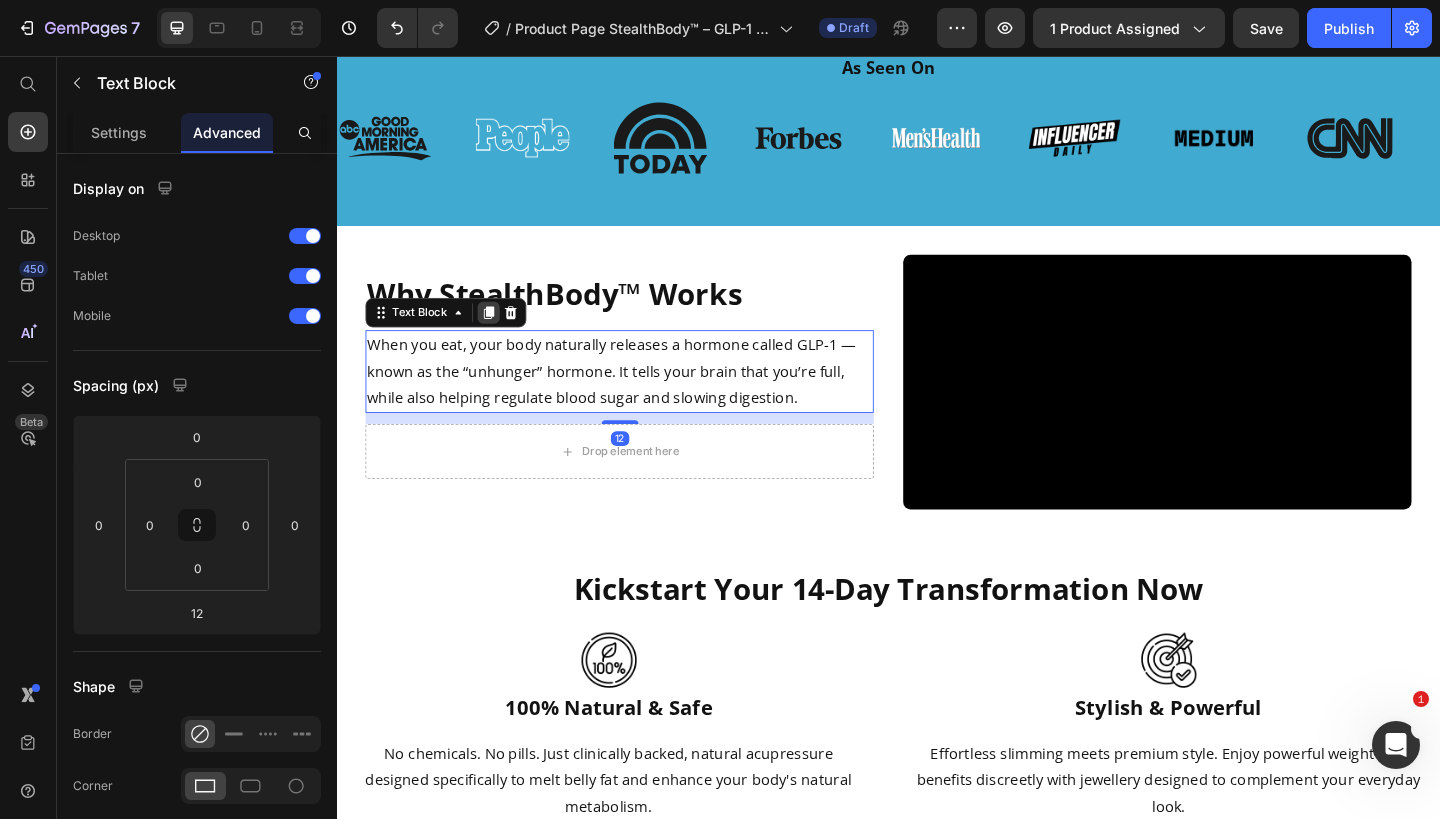 click at bounding box center (502, 336) 